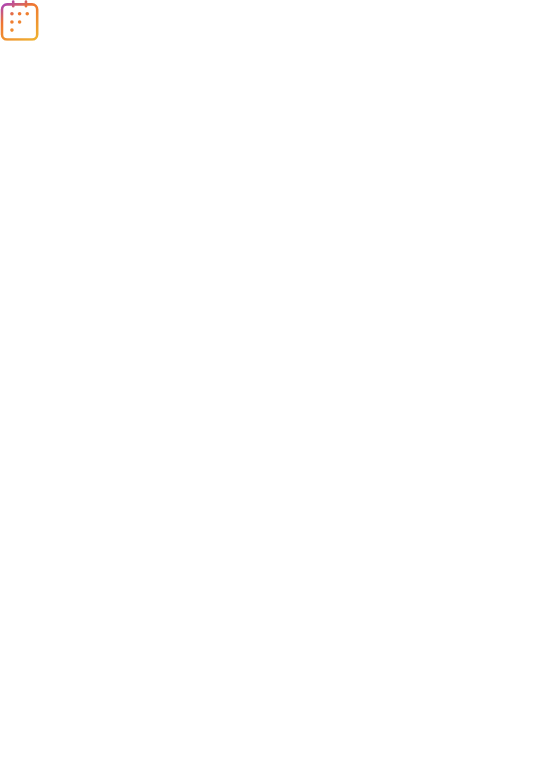 scroll, scrollTop: 0, scrollLeft: 0, axis: both 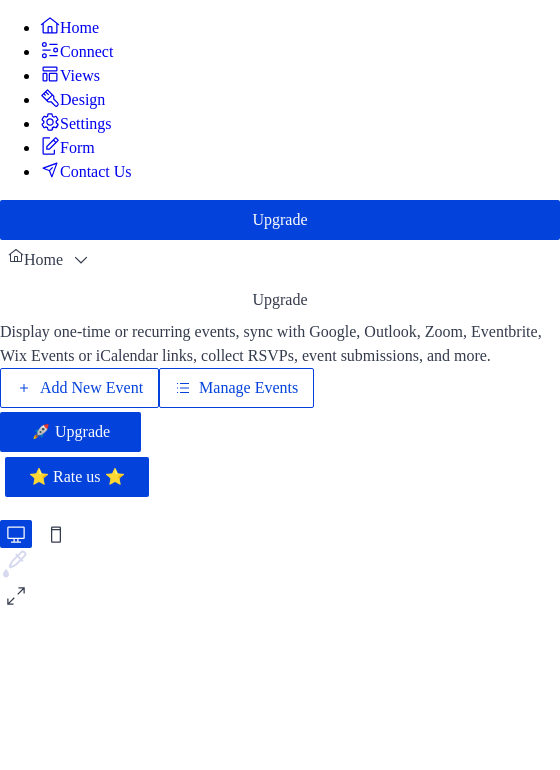 click on "Add New Event" at bounding box center [91, 388] 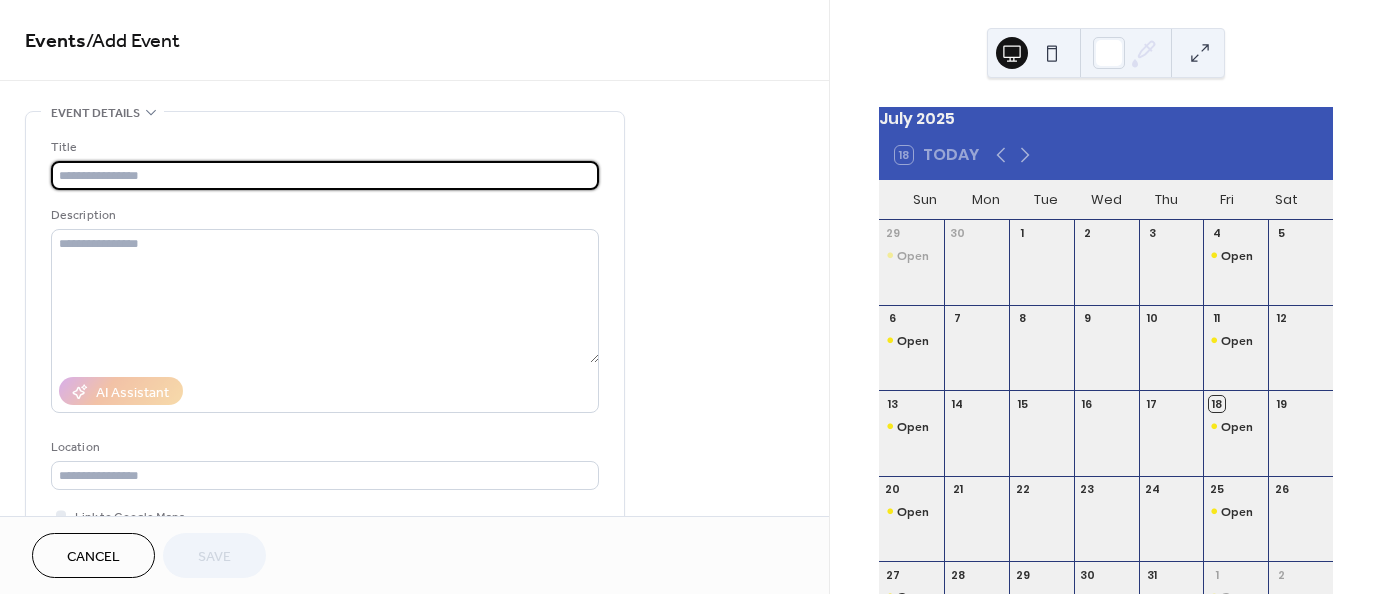 scroll, scrollTop: 0, scrollLeft: 0, axis: both 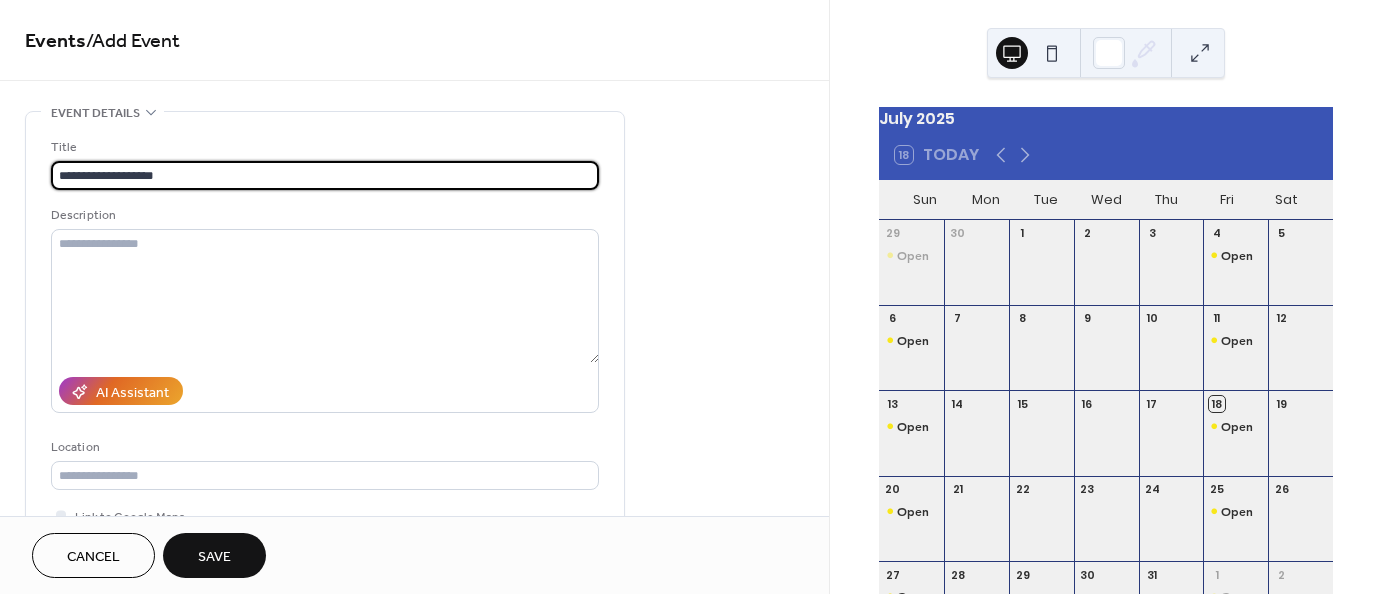 type on "**********" 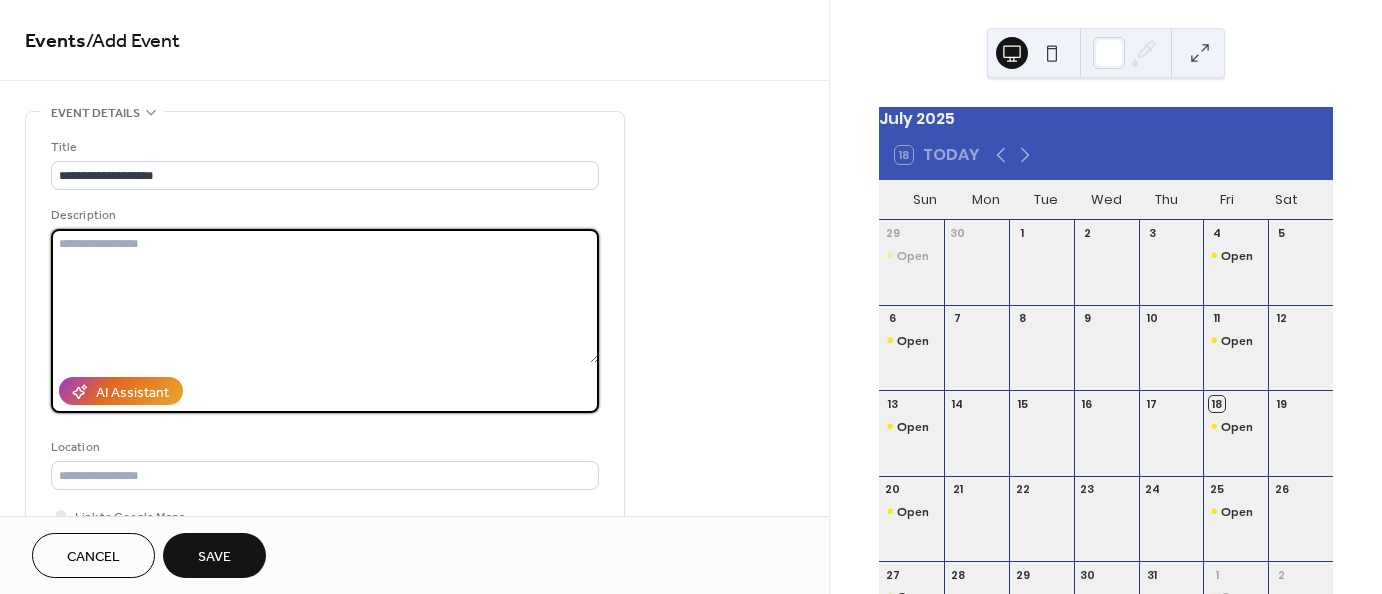 click at bounding box center [325, 296] 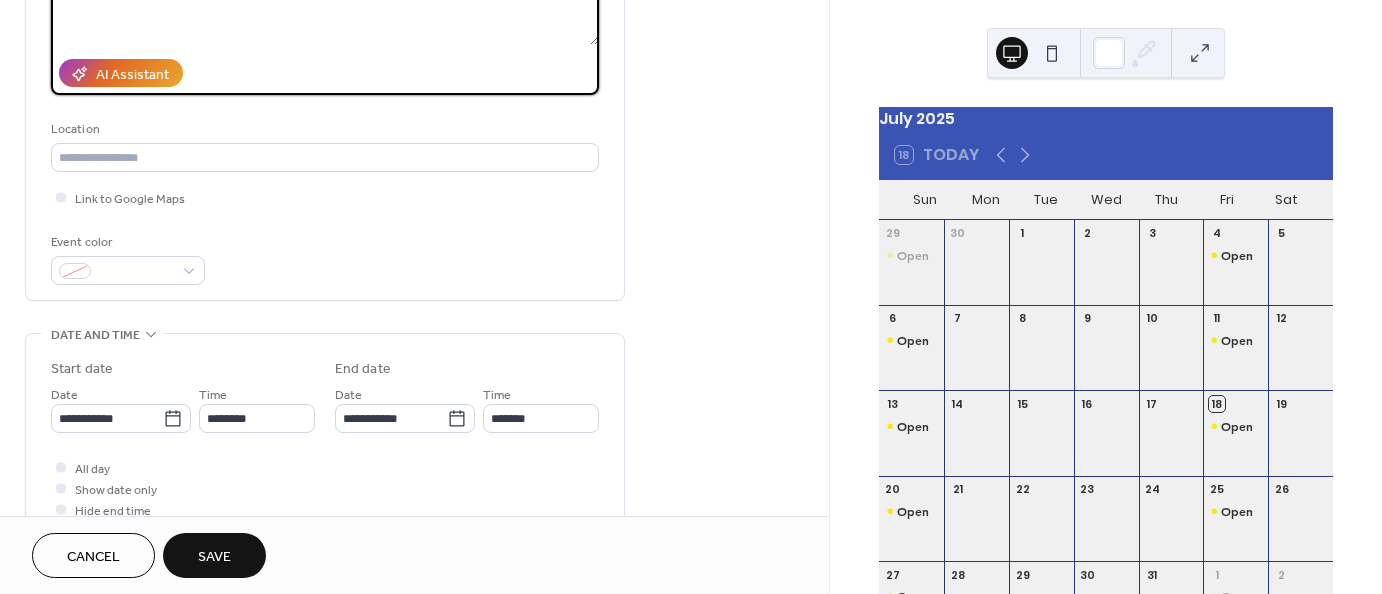 scroll, scrollTop: 324, scrollLeft: 0, axis: vertical 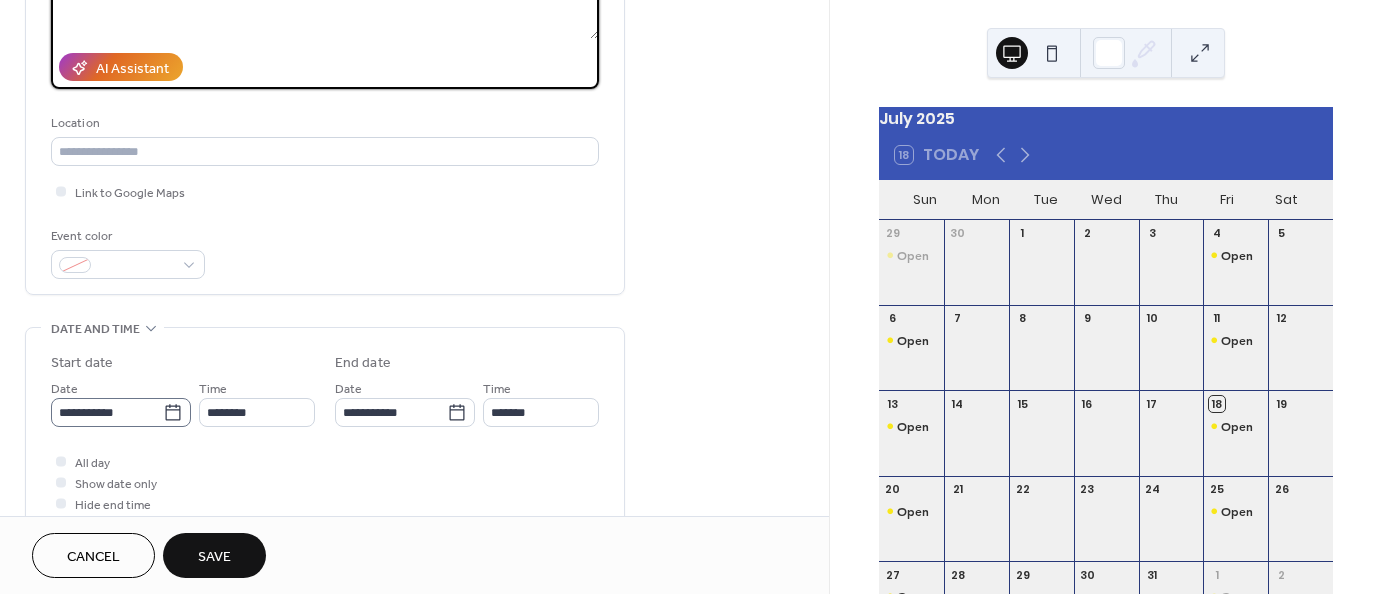 type on "**********" 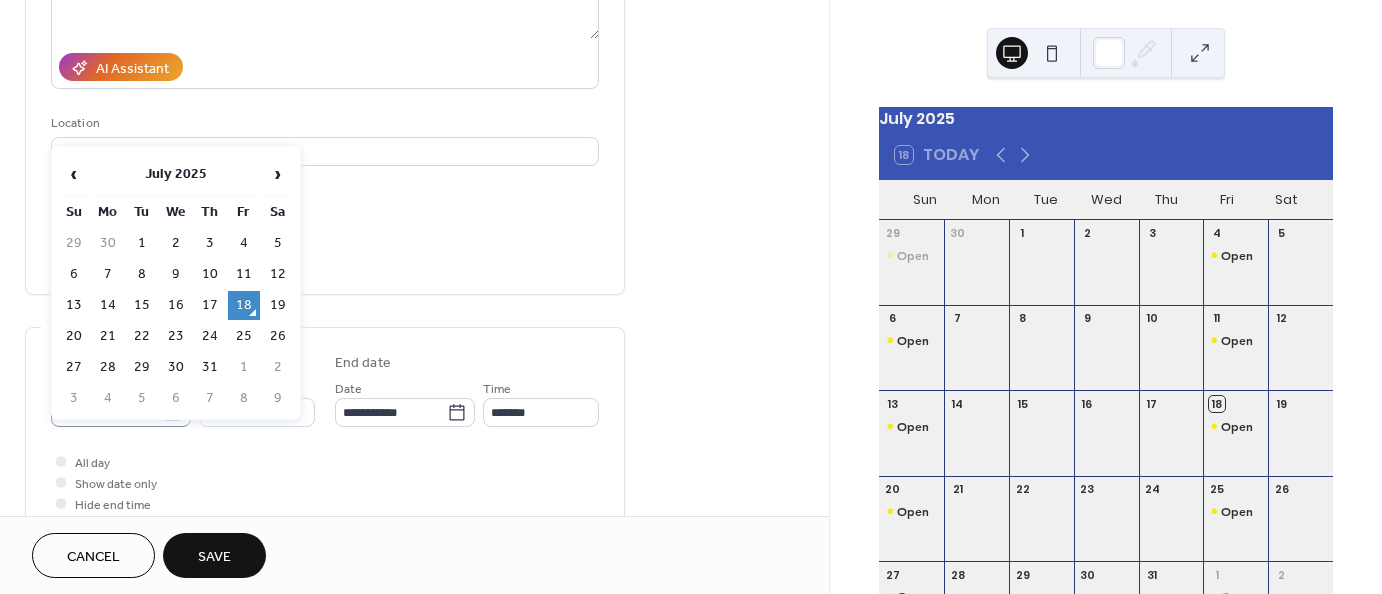 click 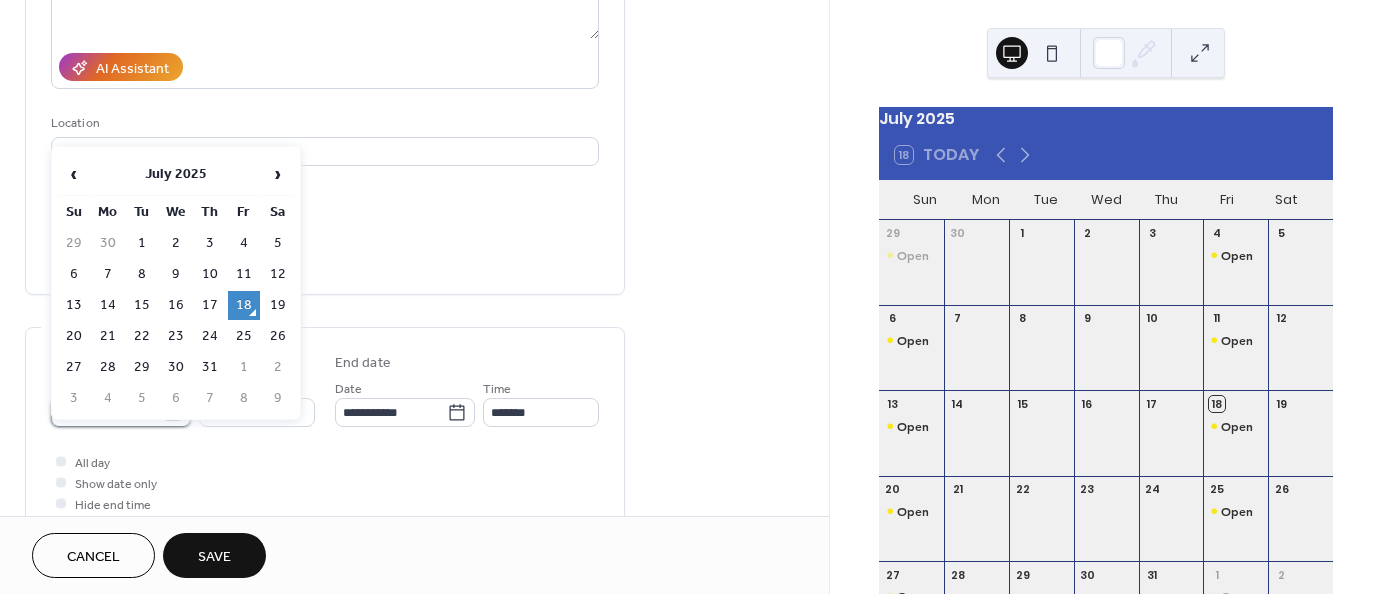 click on "**********" at bounding box center [107, 412] 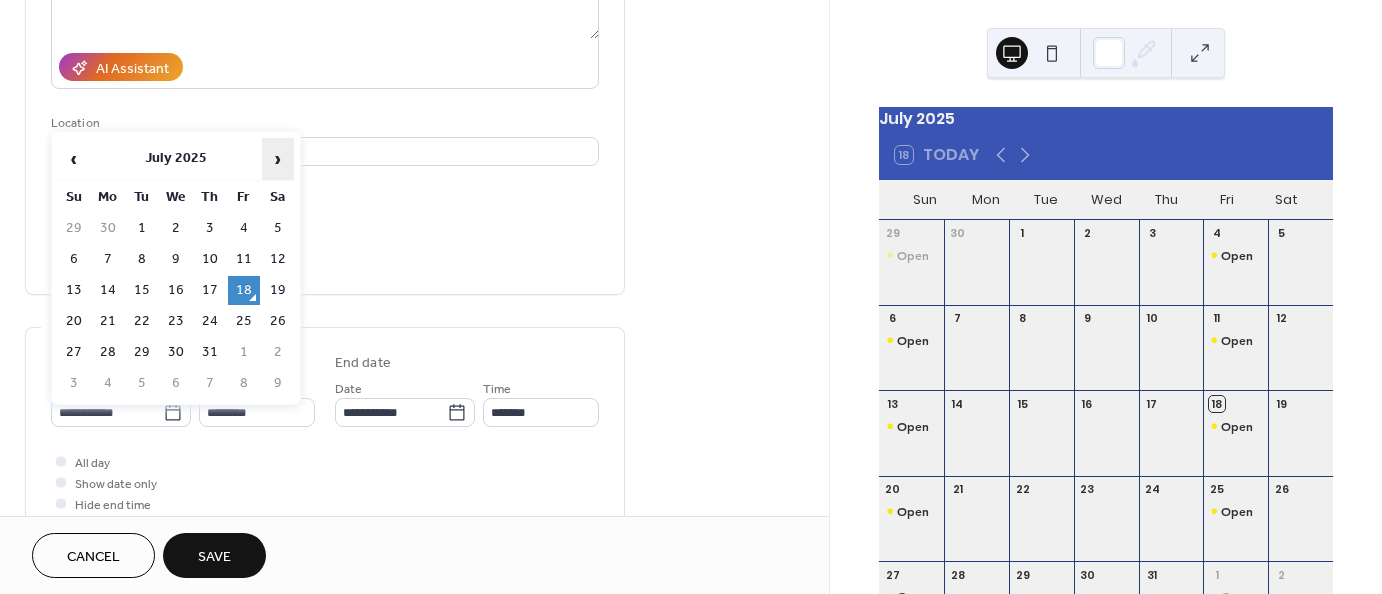 click on "›" at bounding box center (278, 159) 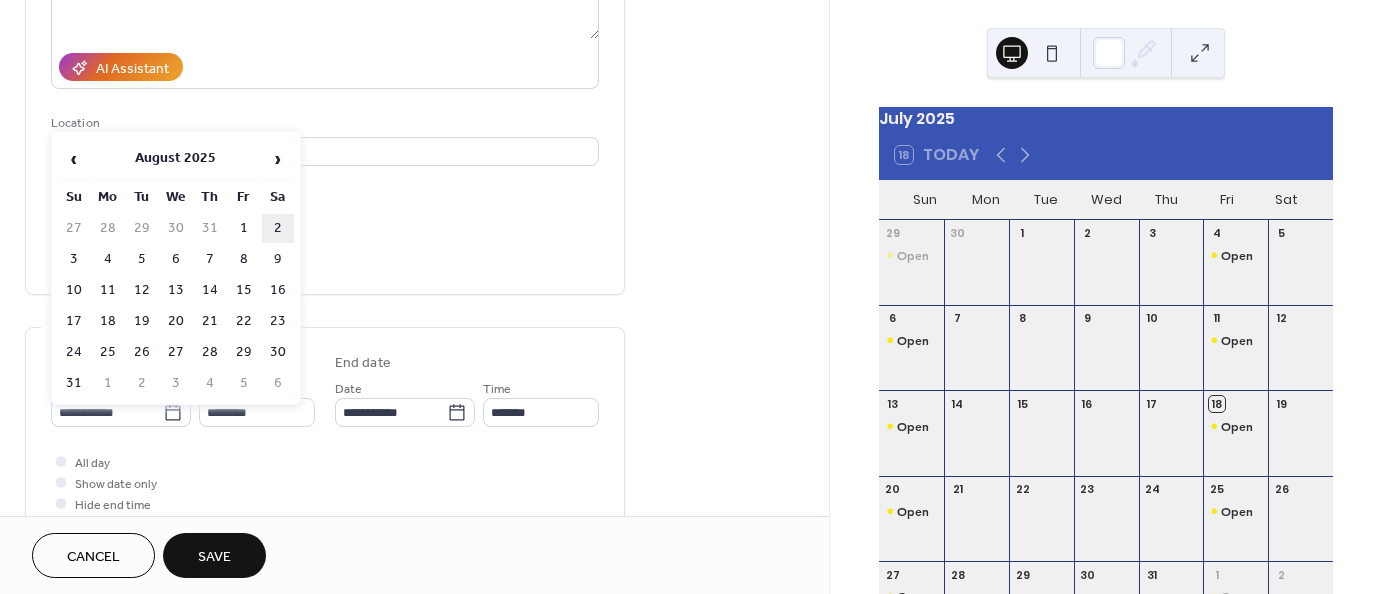 click on "2" at bounding box center (278, 228) 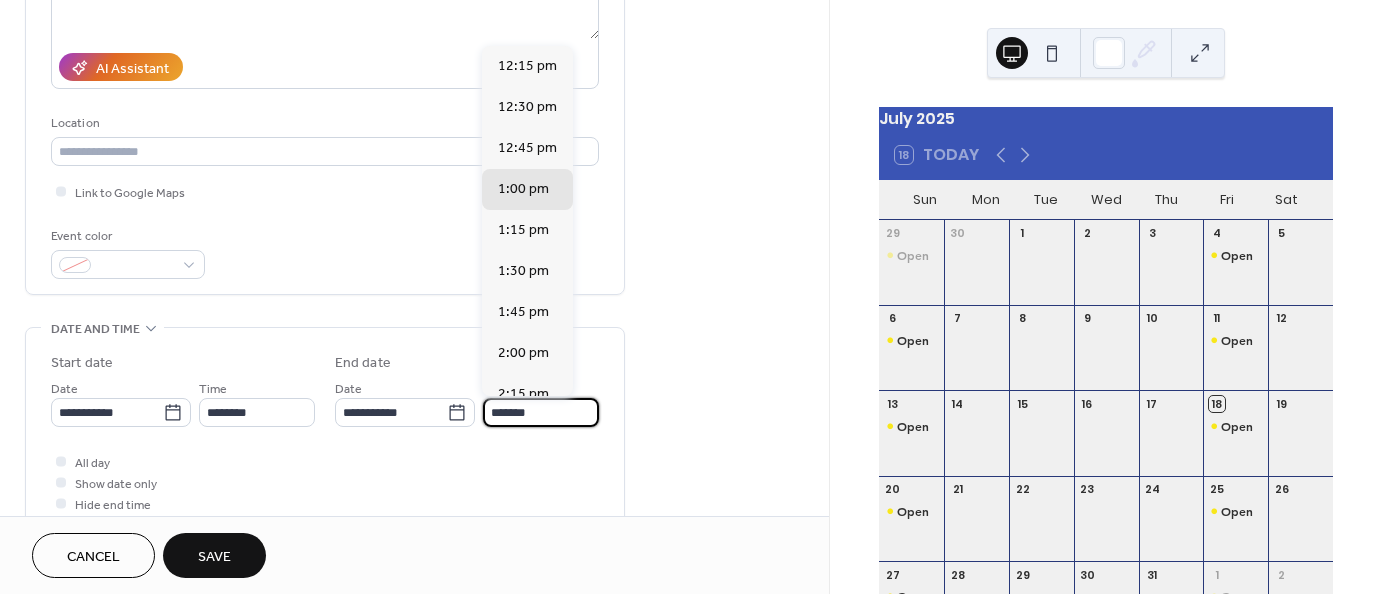 click on "*******" at bounding box center (541, 412) 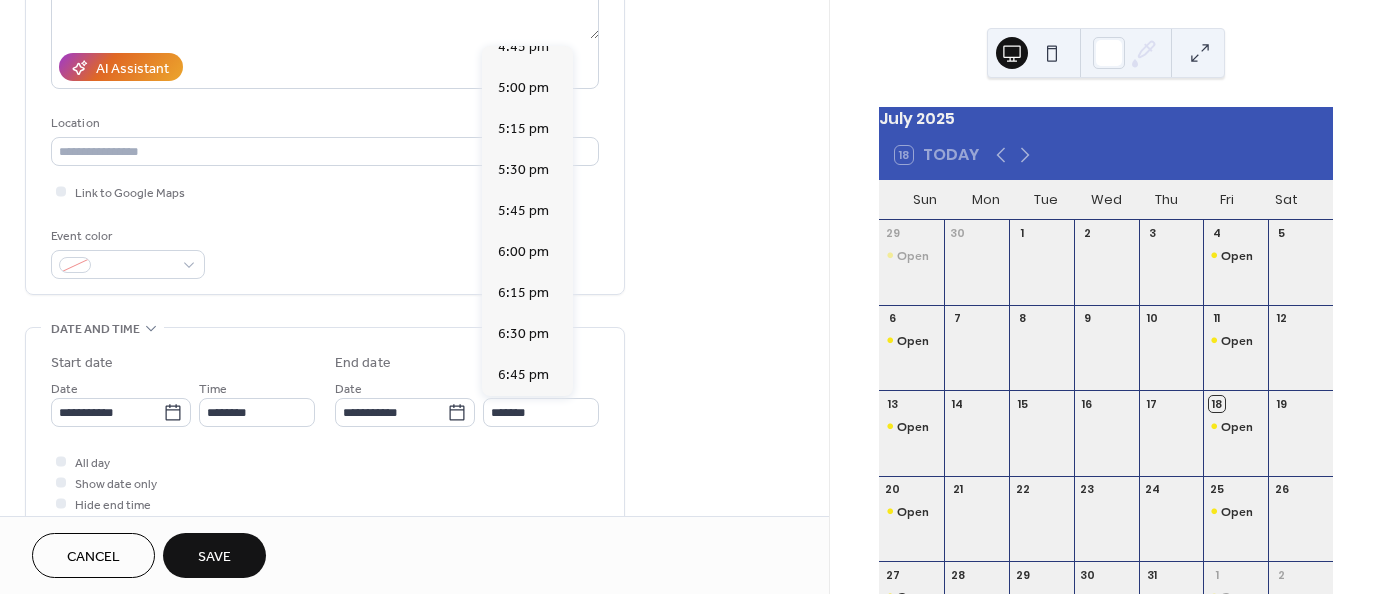 scroll, scrollTop: 792, scrollLeft: 0, axis: vertical 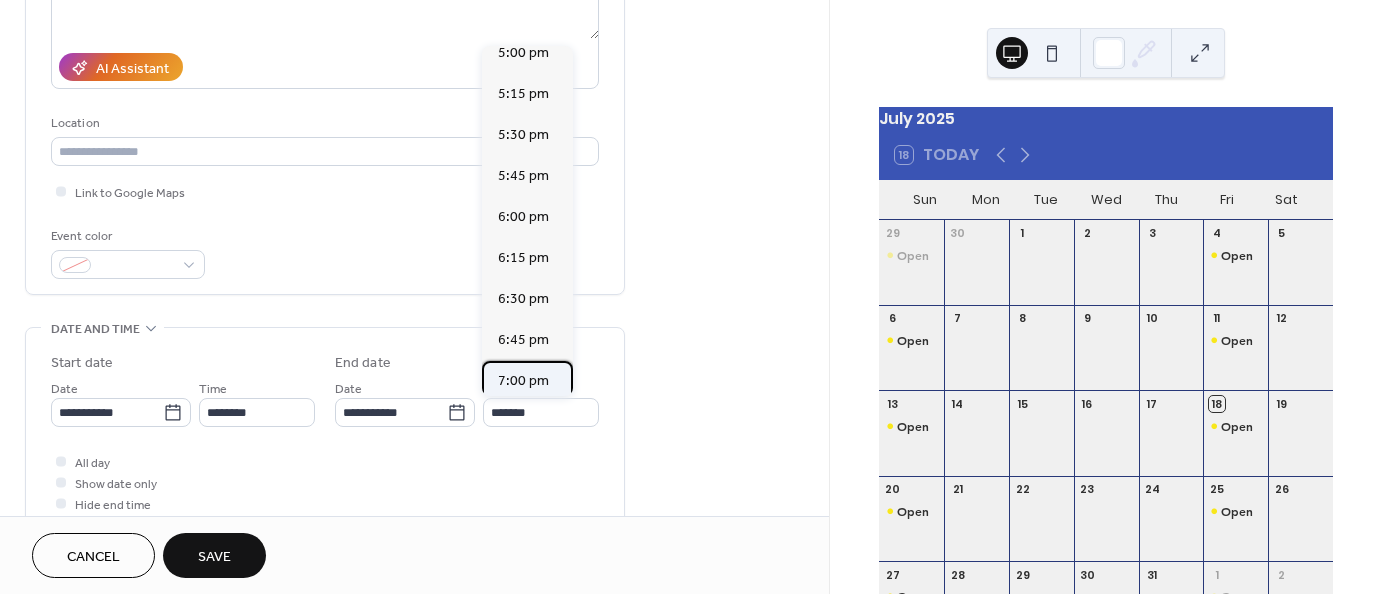 click on "7:00 pm" at bounding box center (523, 381) 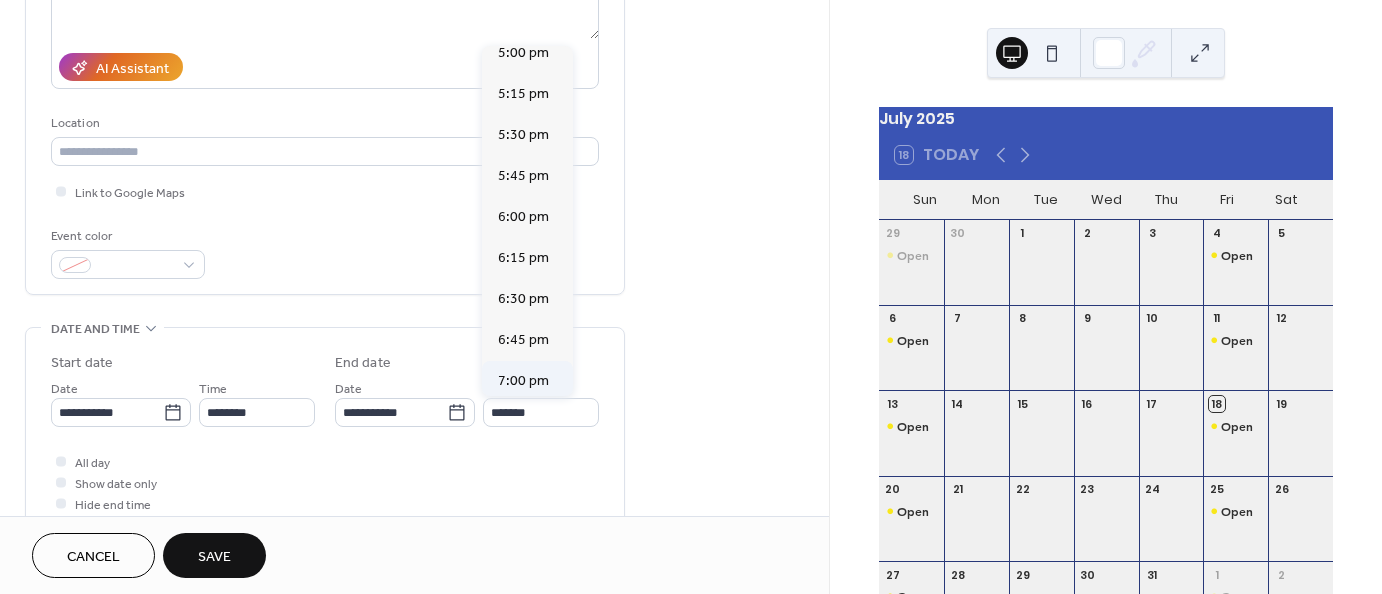 type on "*******" 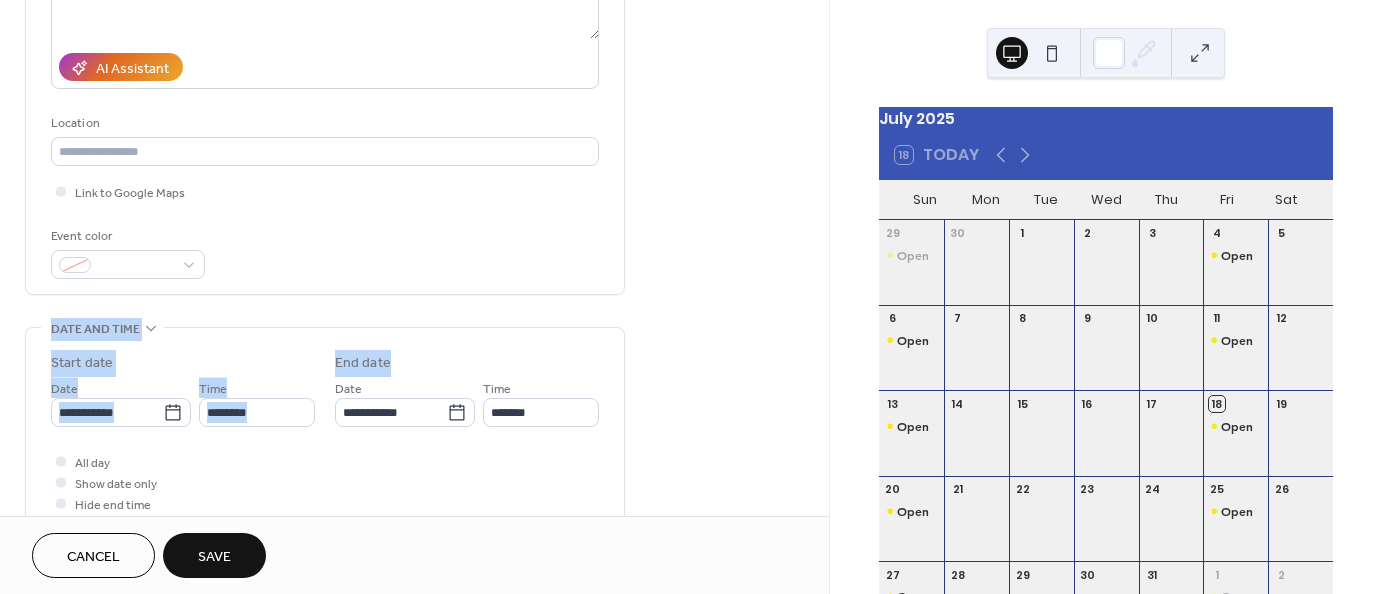 drag, startPoint x: 822, startPoint y: 289, endPoint x: 827, endPoint y: 347, distance: 58.21512 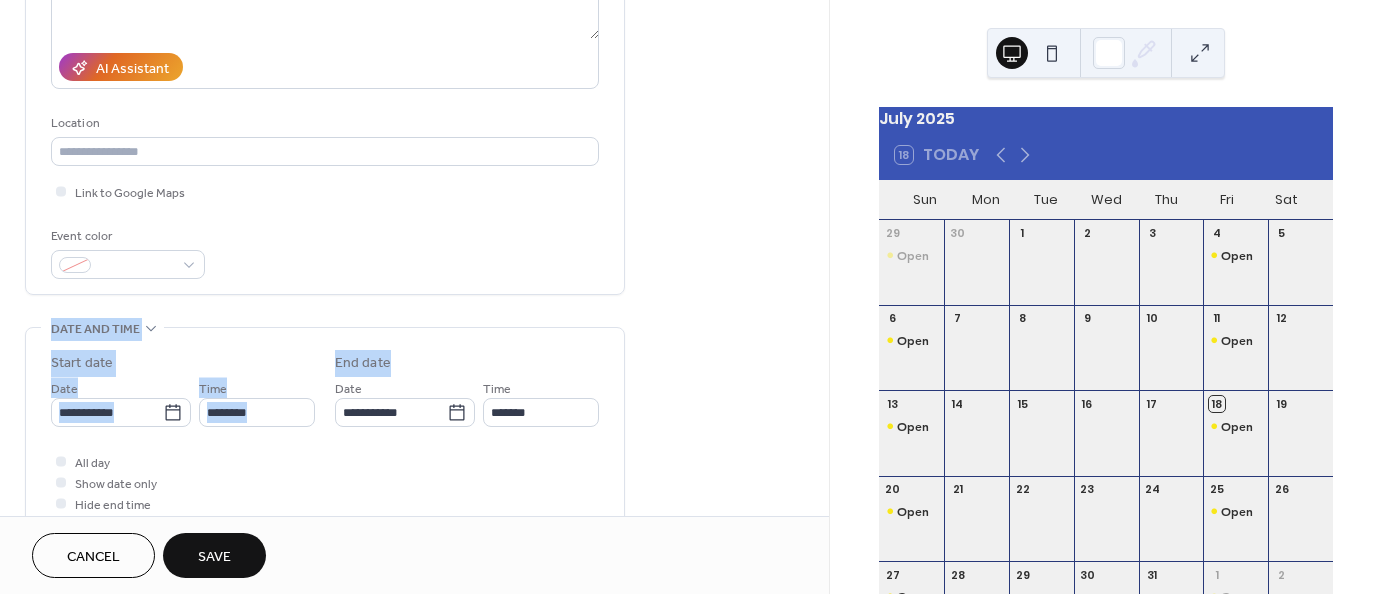 click on "**********" at bounding box center [414, 258] 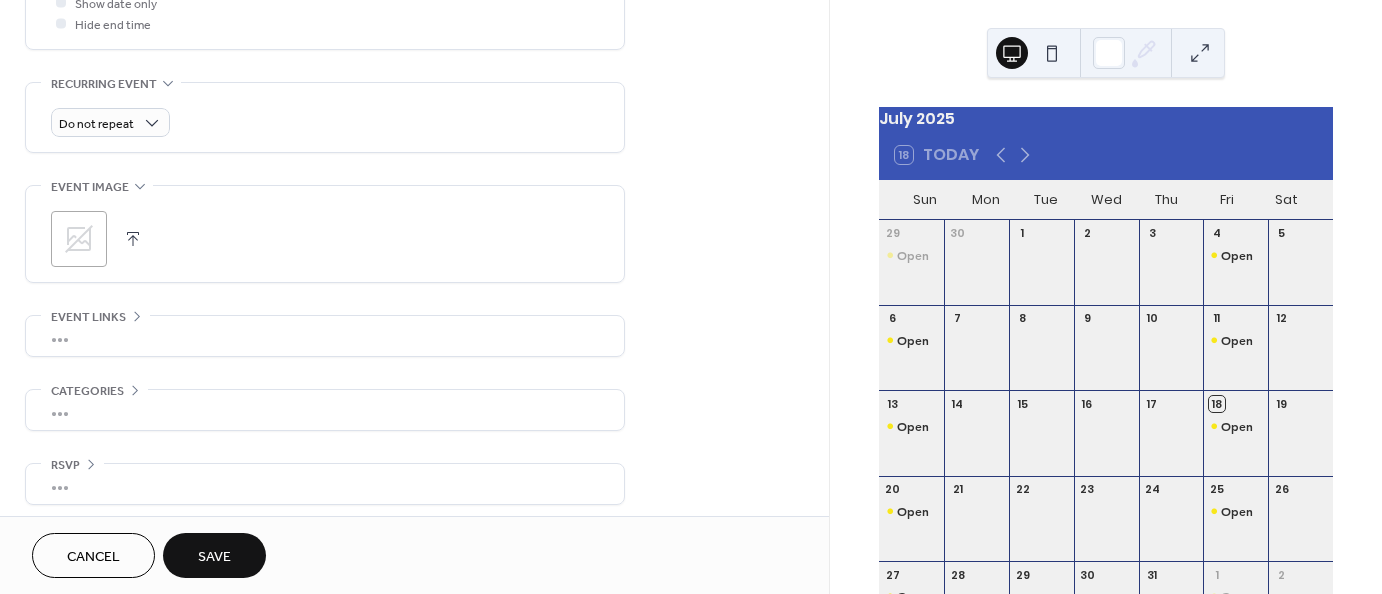 scroll, scrollTop: 806, scrollLeft: 0, axis: vertical 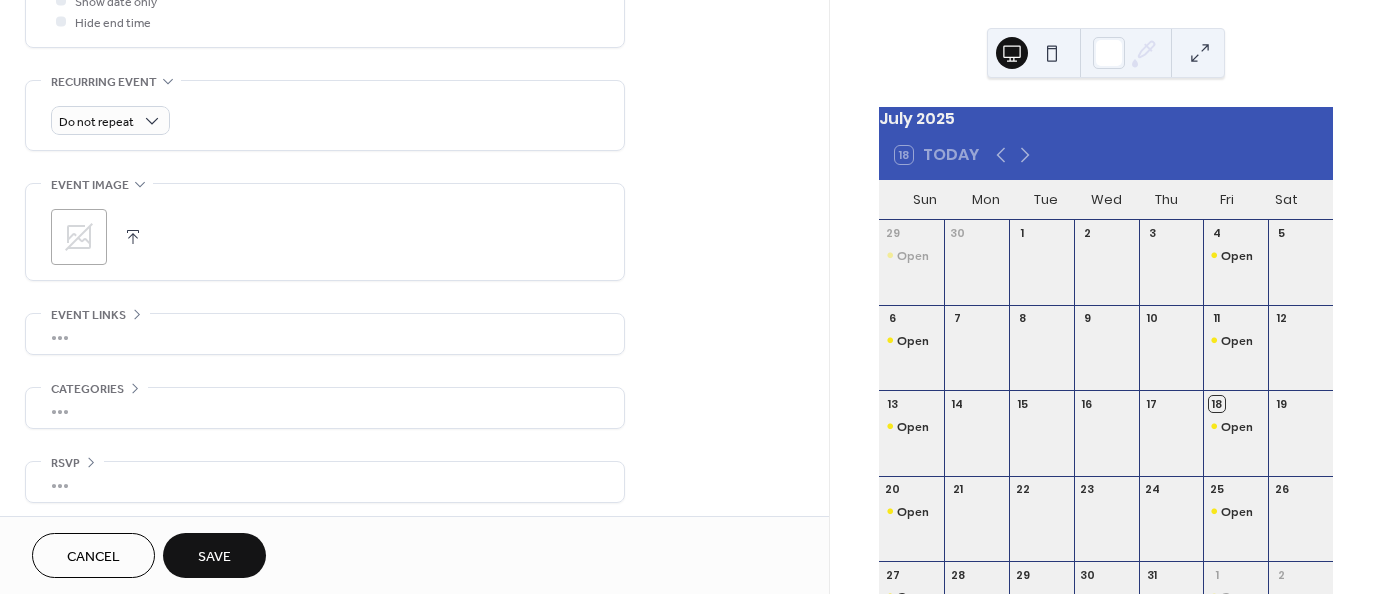 click 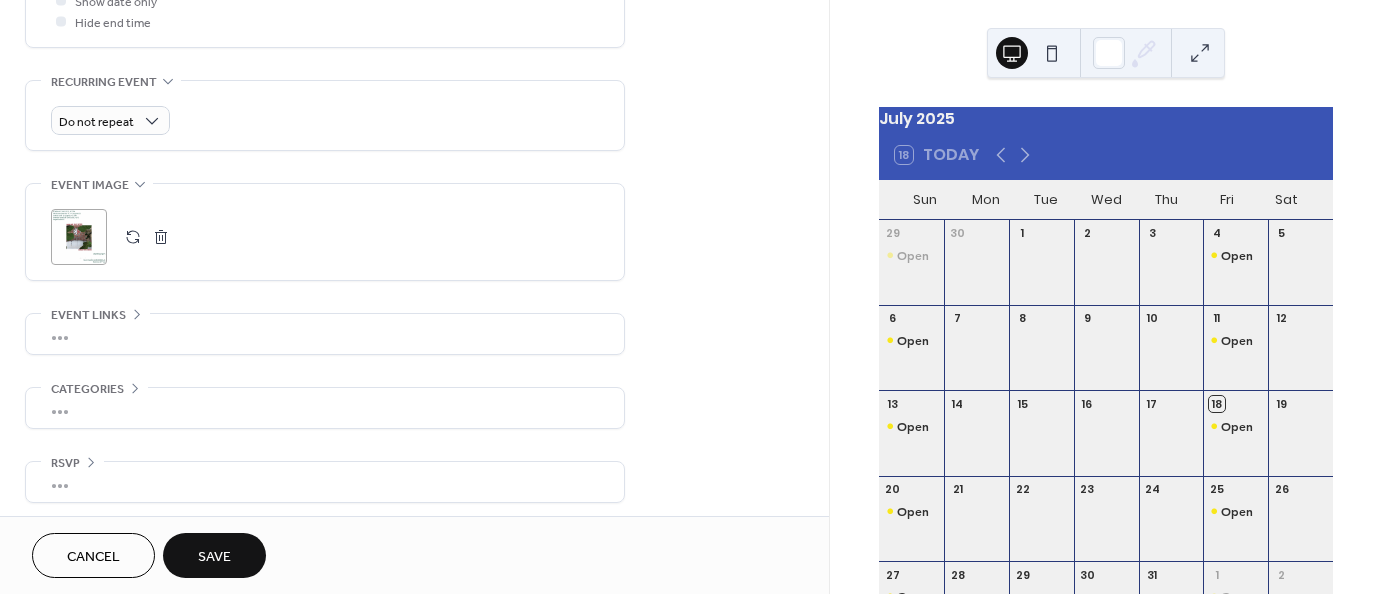 click on "•••" at bounding box center [325, 334] 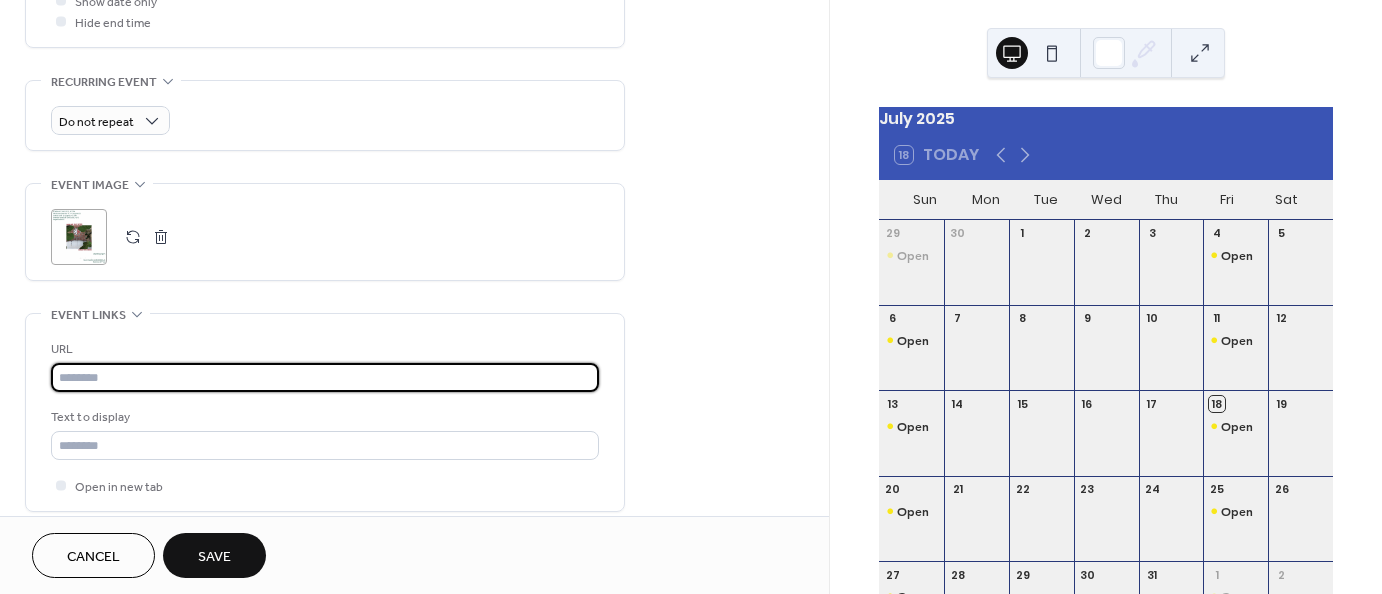click at bounding box center (325, 377) 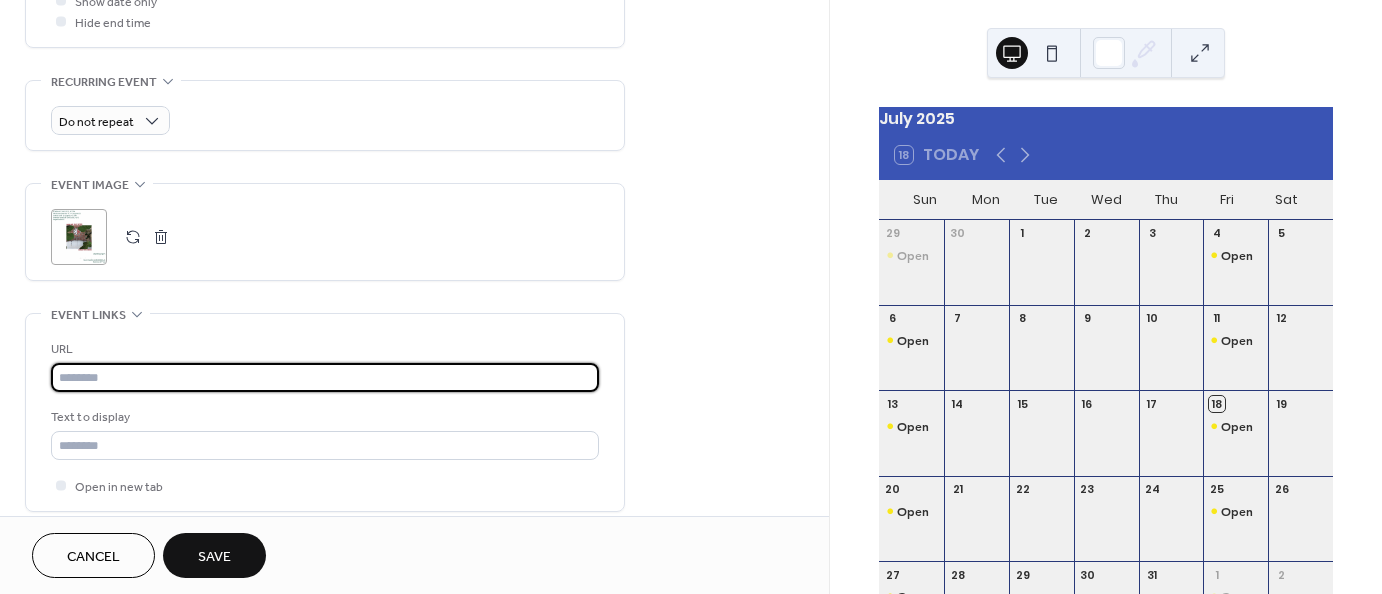 paste on "**********" 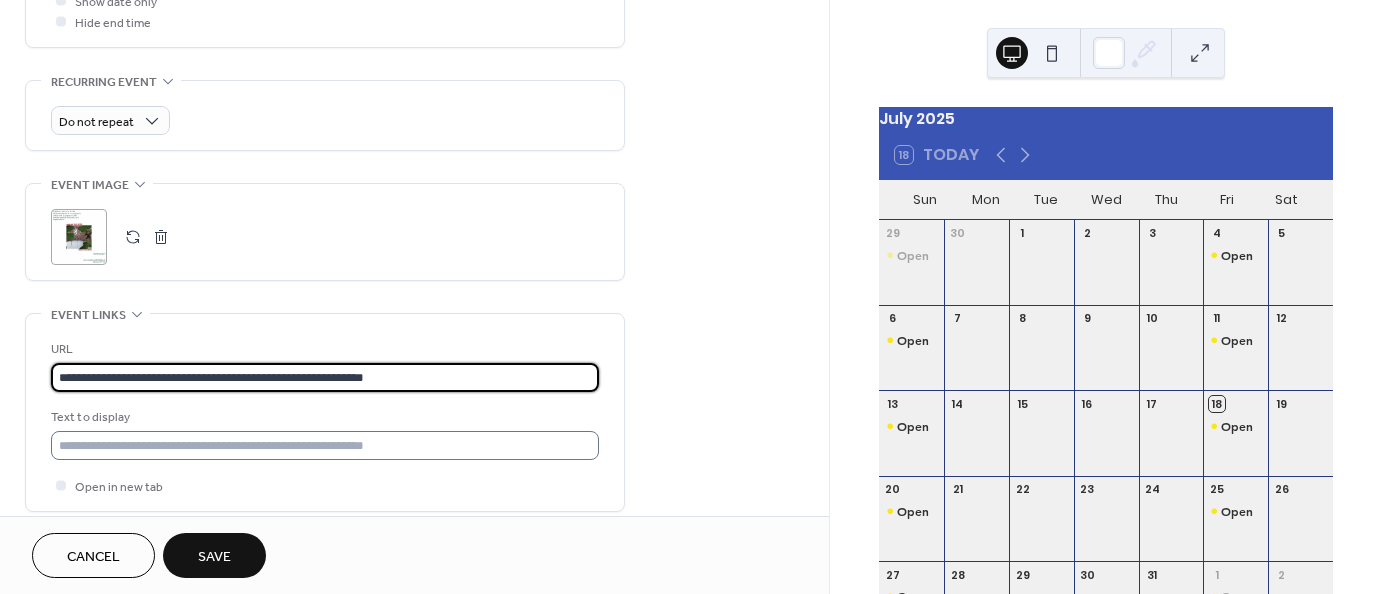 type on "**********" 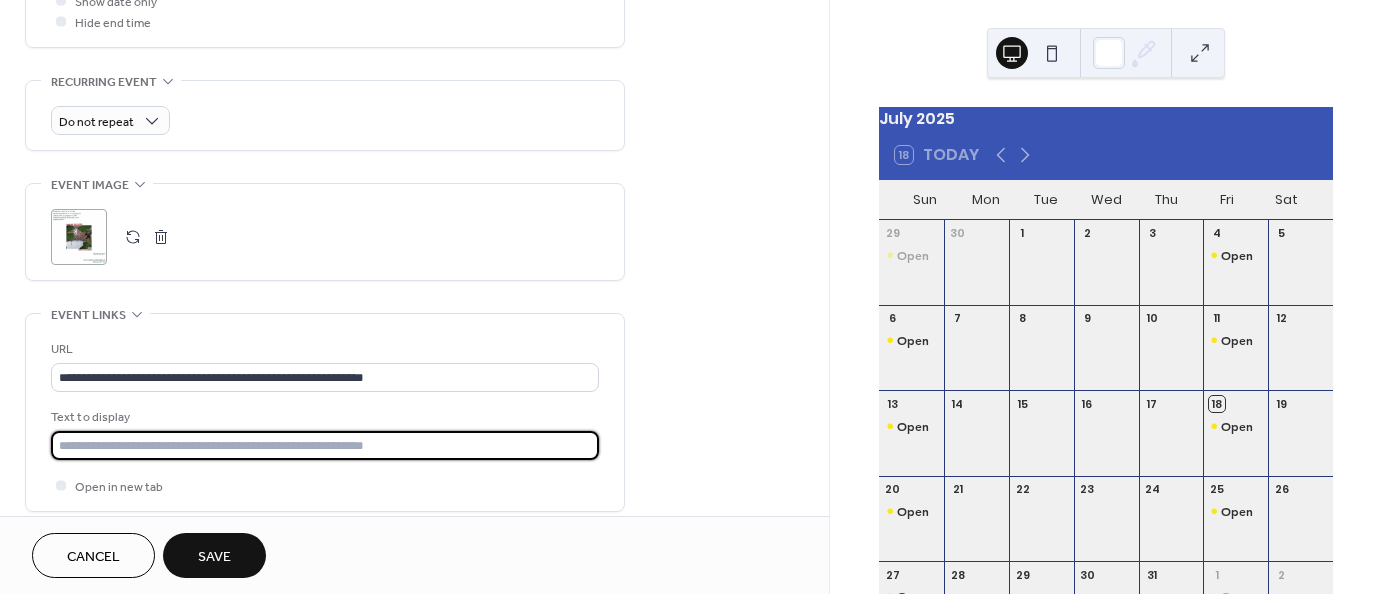 click at bounding box center [325, 445] 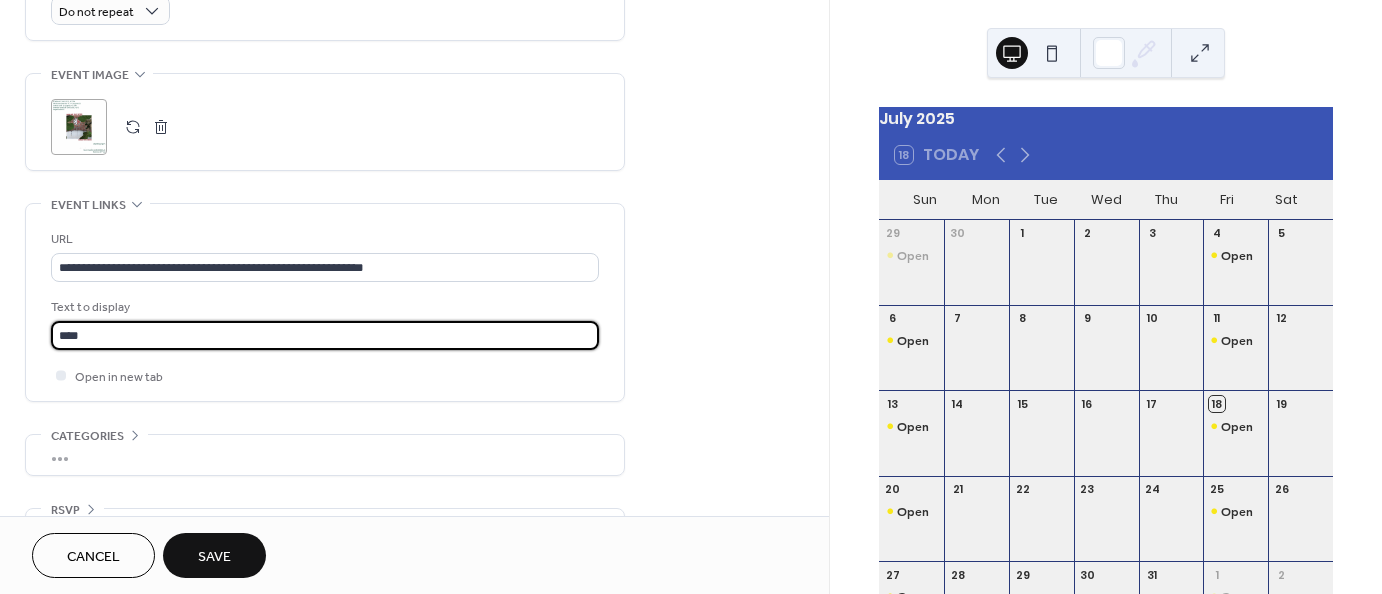 scroll, scrollTop: 967, scrollLeft: 0, axis: vertical 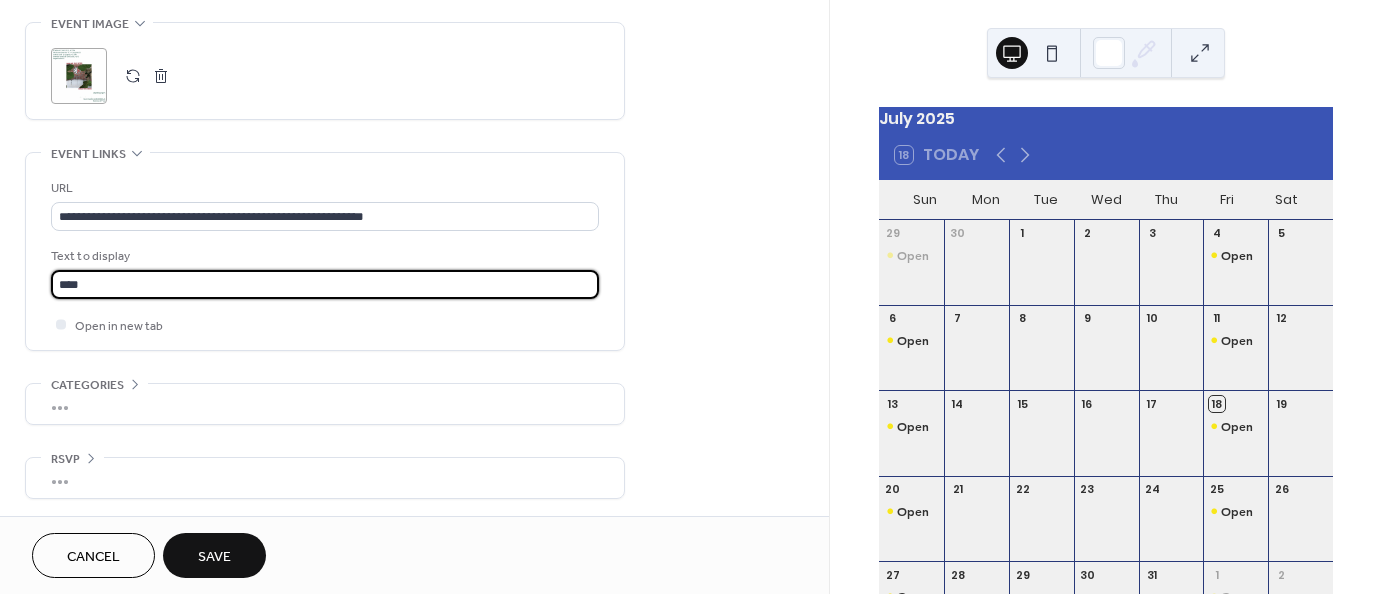 type on "****" 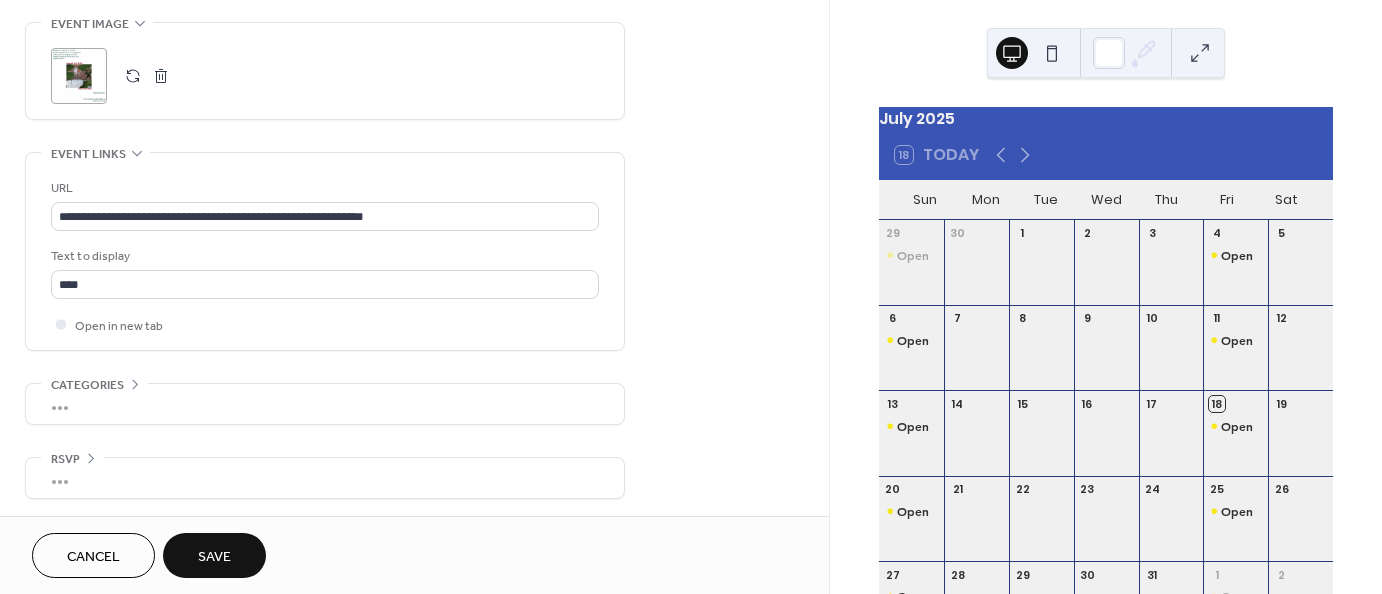 click on "•••" at bounding box center [325, 478] 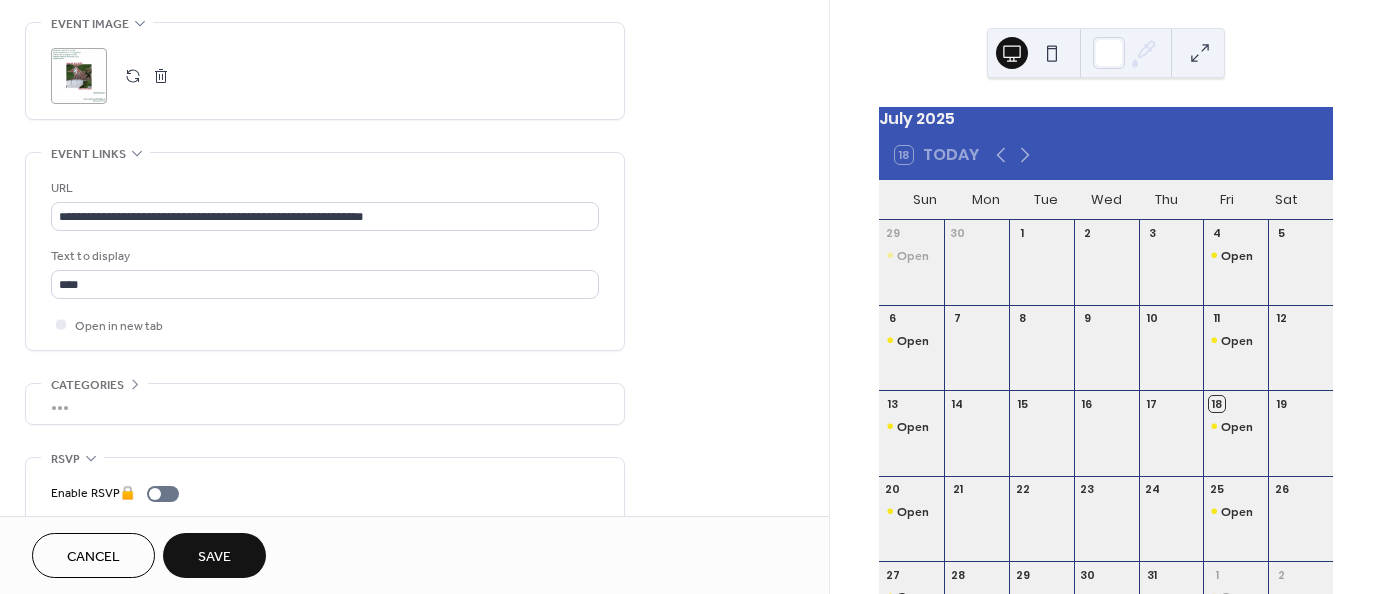scroll, scrollTop: 967, scrollLeft: 0, axis: vertical 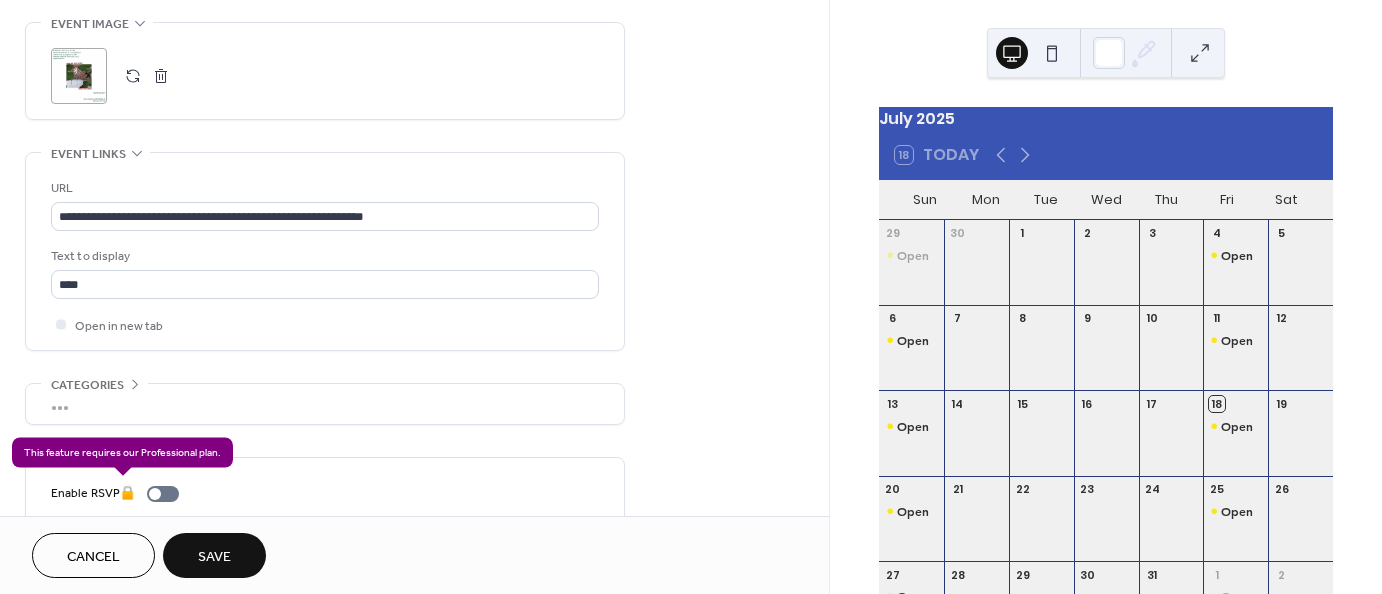 click on "Enable RSVP  🔒" at bounding box center (119, 493) 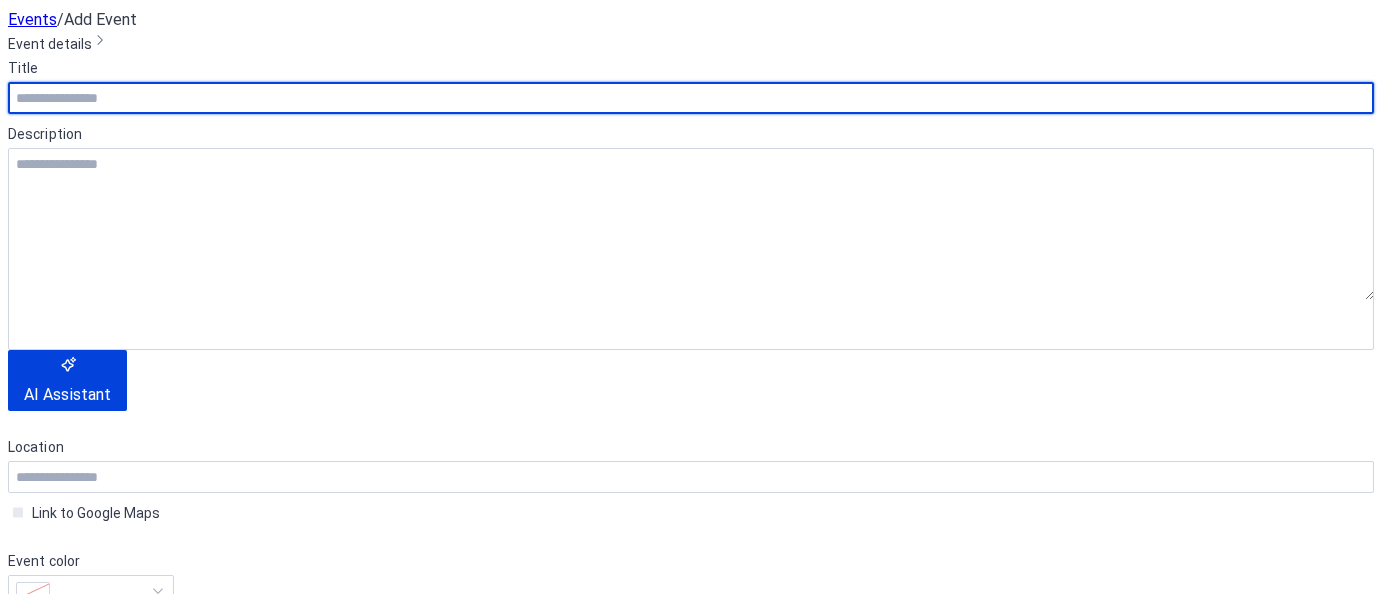 scroll, scrollTop: 0, scrollLeft: 0, axis: both 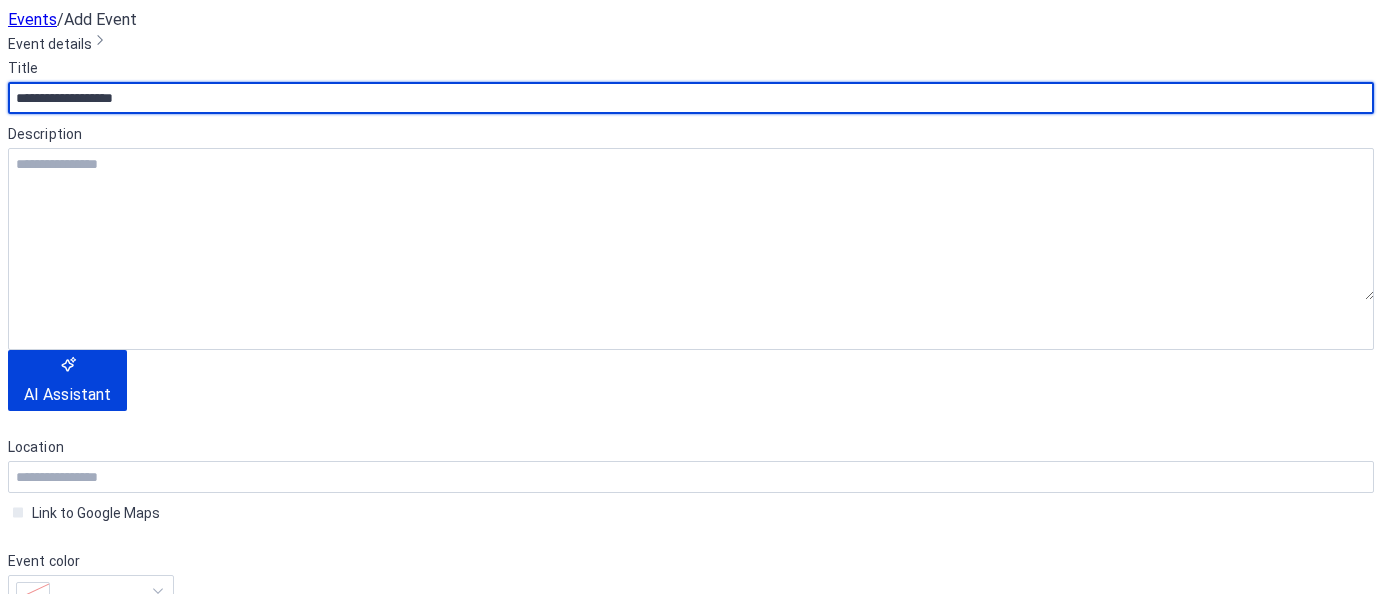 type on "**********" 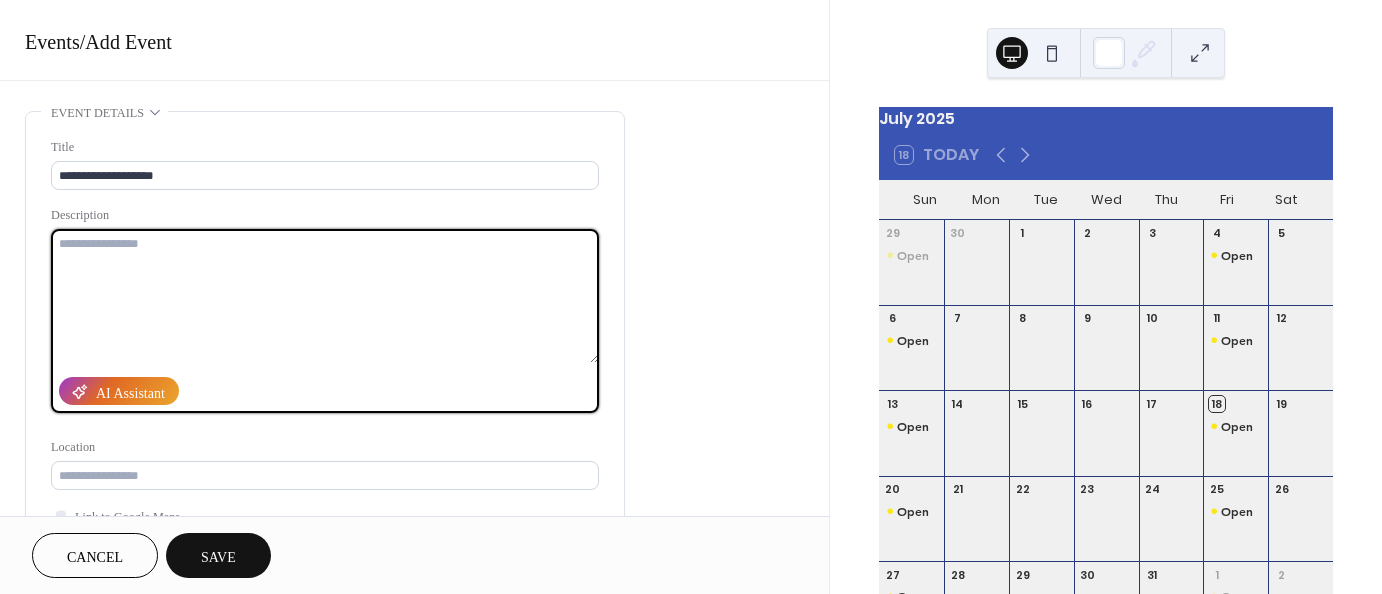 click at bounding box center [325, 296] 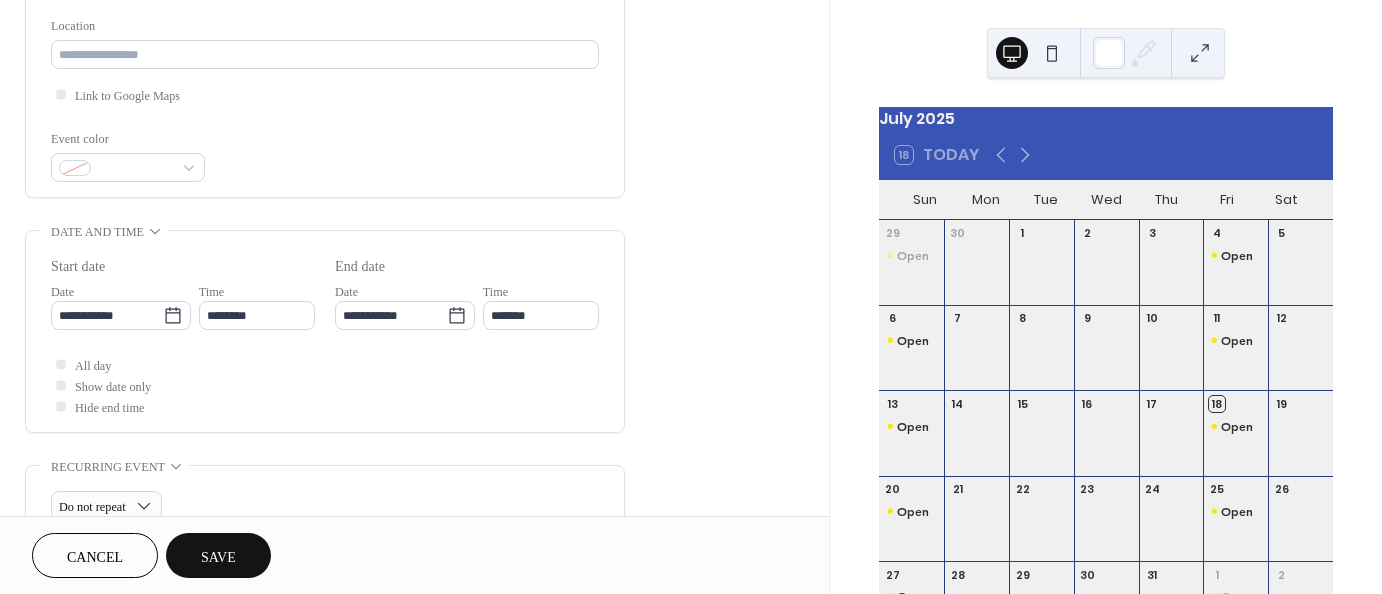 scroll, scrollTop: 424, scrollLeft: 0, axis: vertical 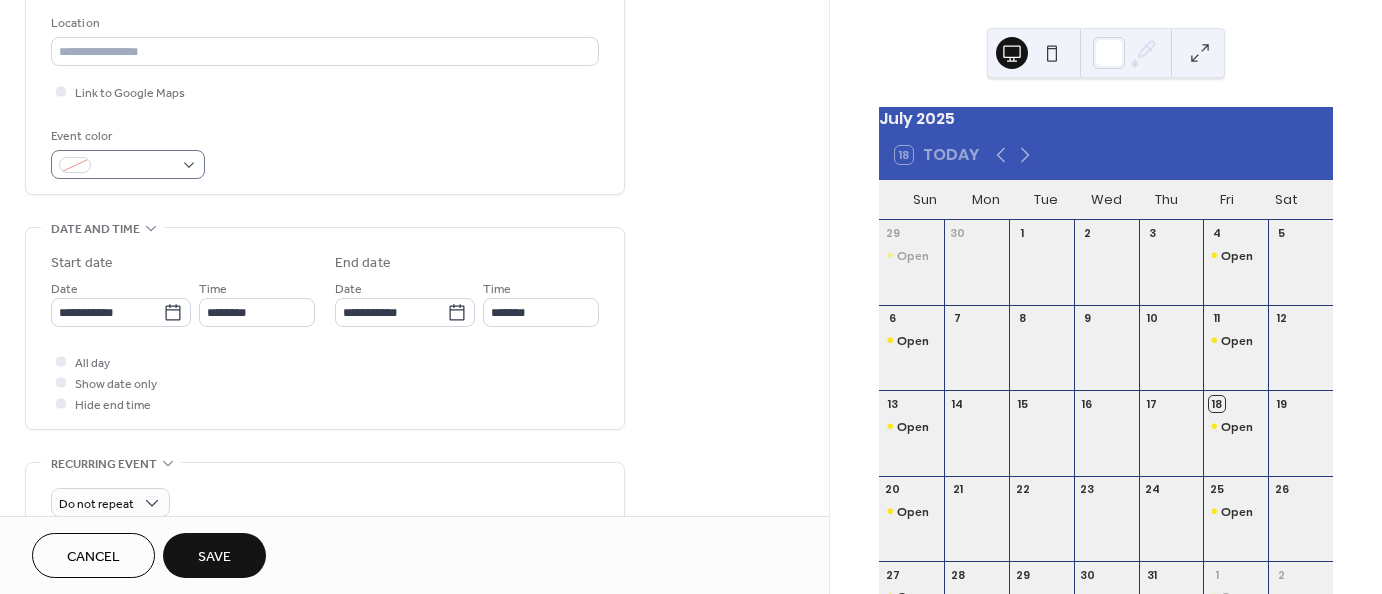 type on "**********" 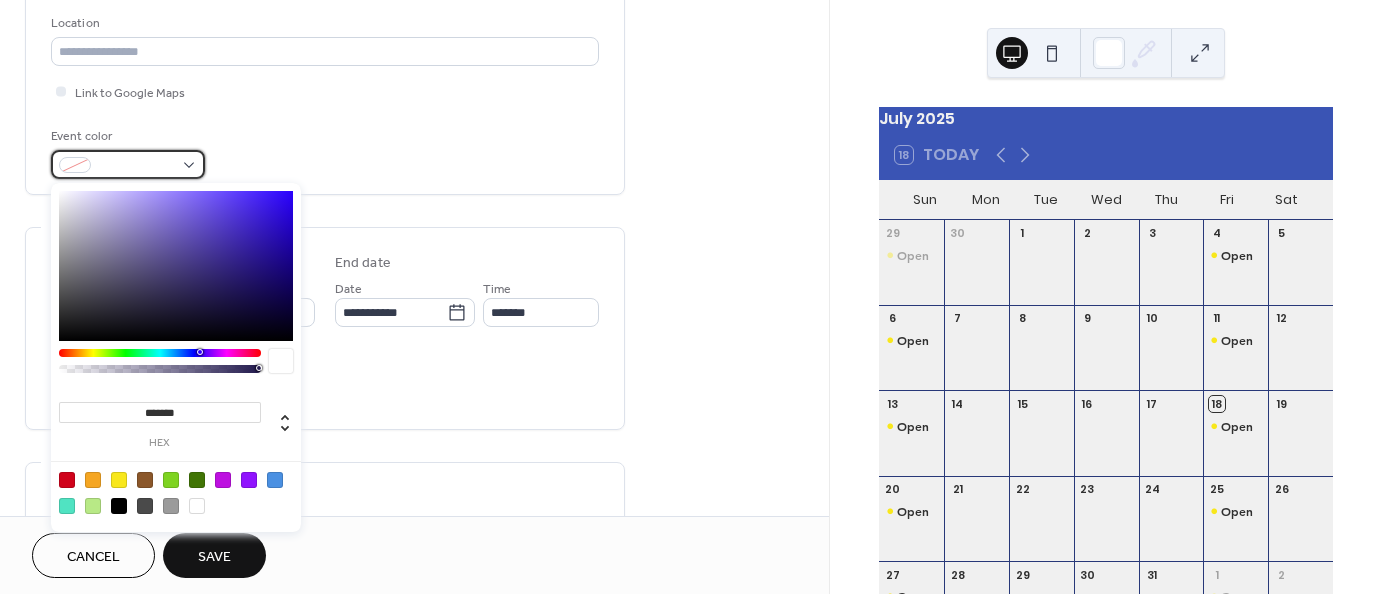 click at bounding box center (128, 164) 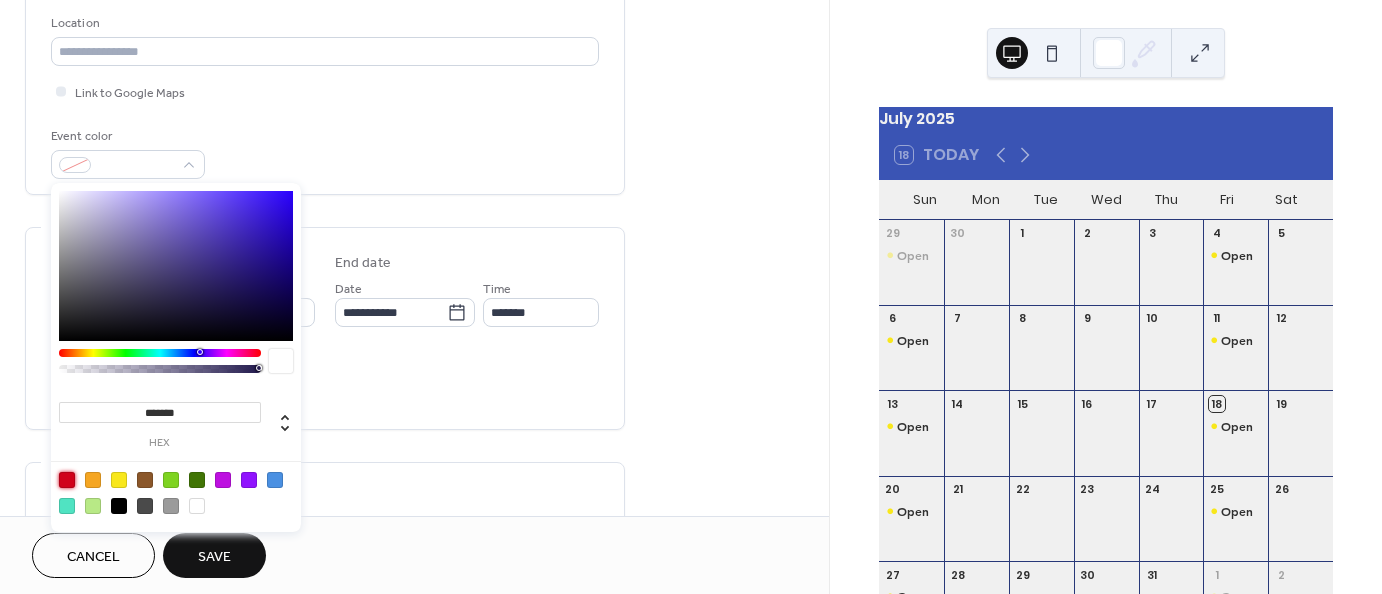 click at bounding box center [67, 480] 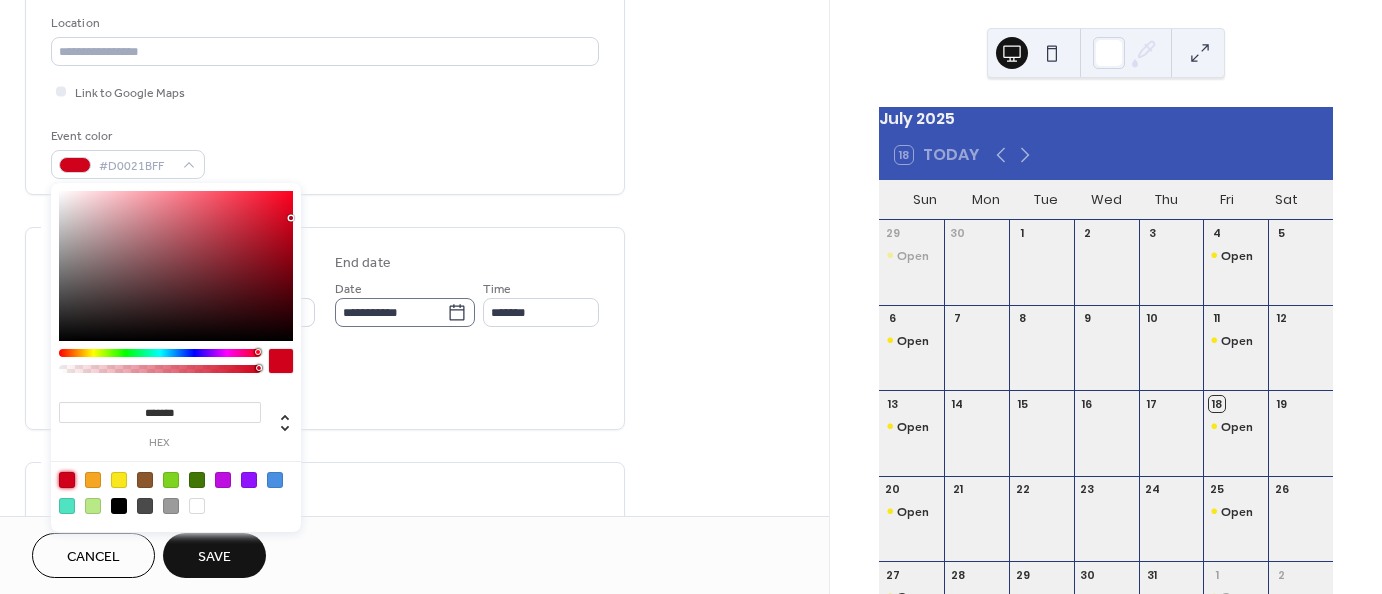 click on "**********" at bounding box center [405, 312] 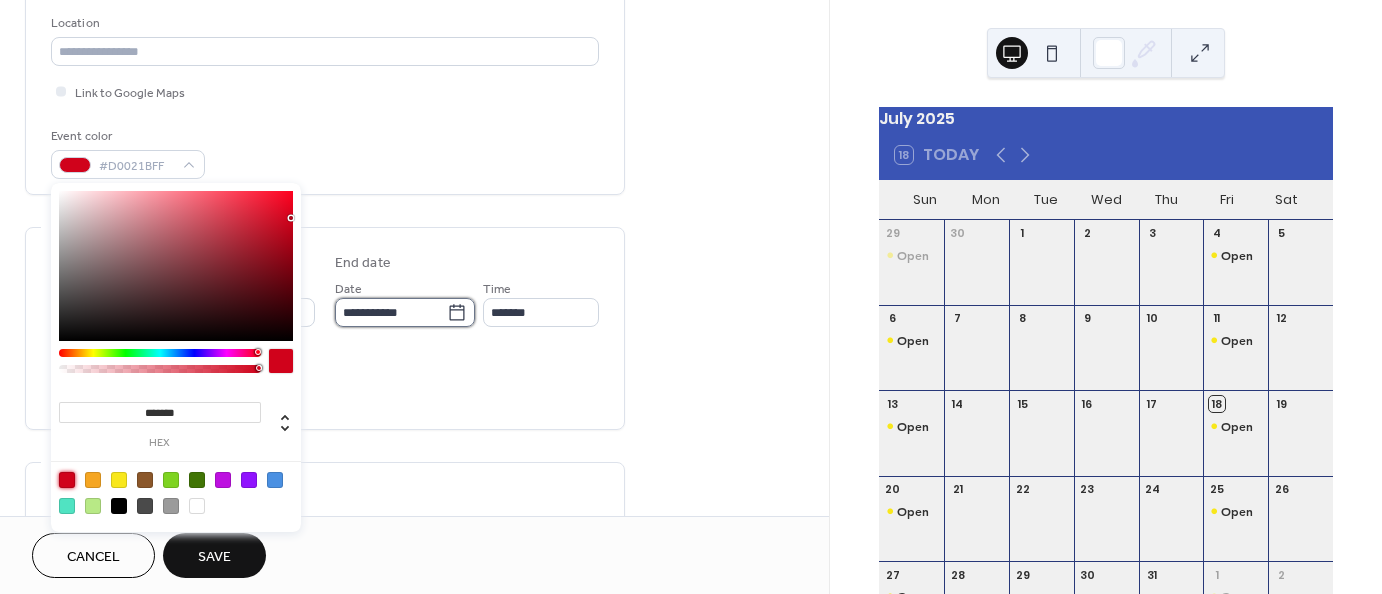 click on "**********" at bounding box center [391, 312] 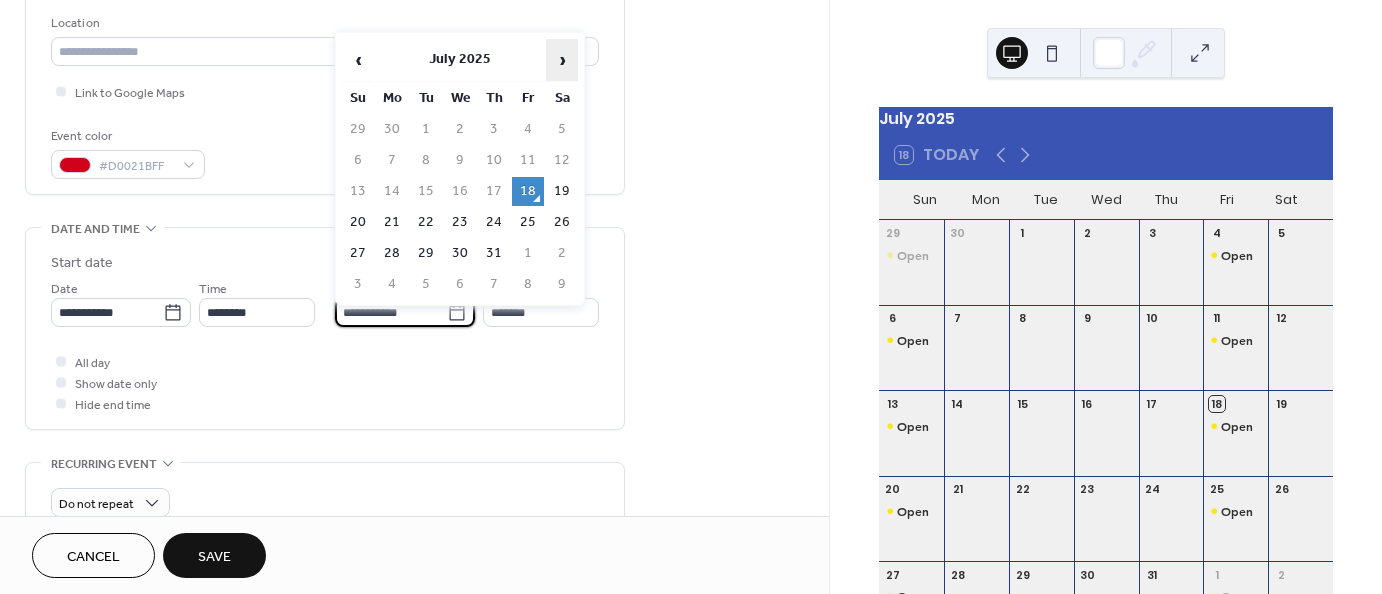 click on "›" at bounding box center [562, 60] 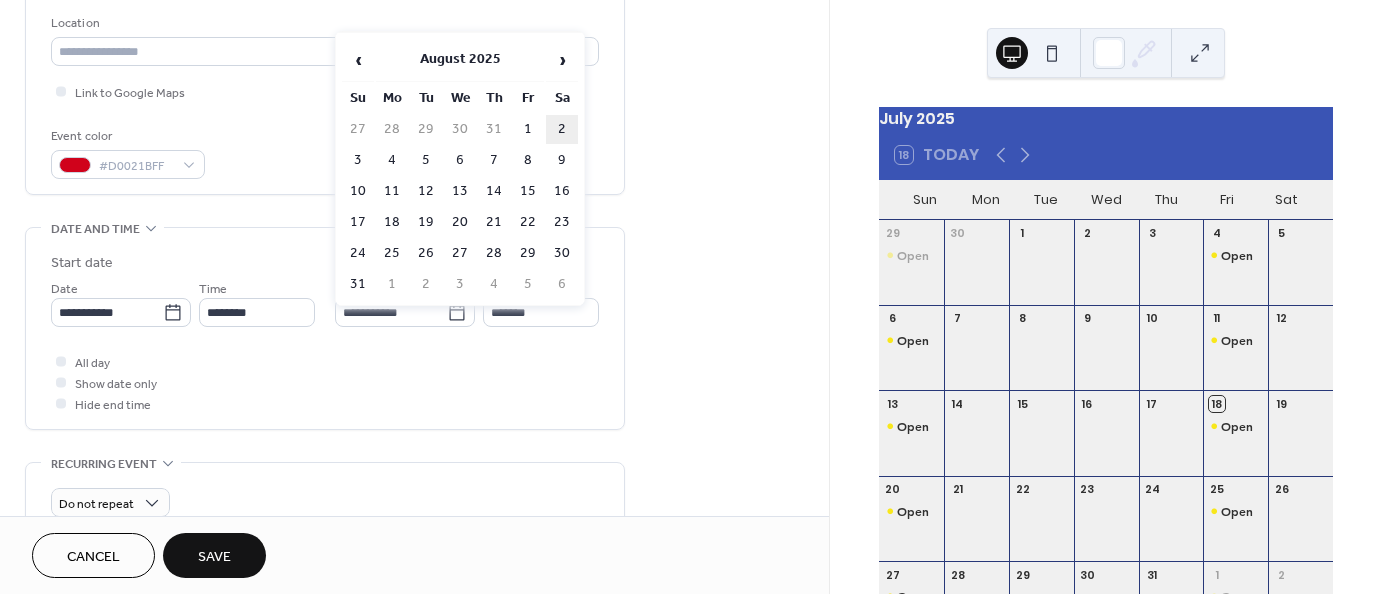 click on "2" at bounding box center [562, 129] 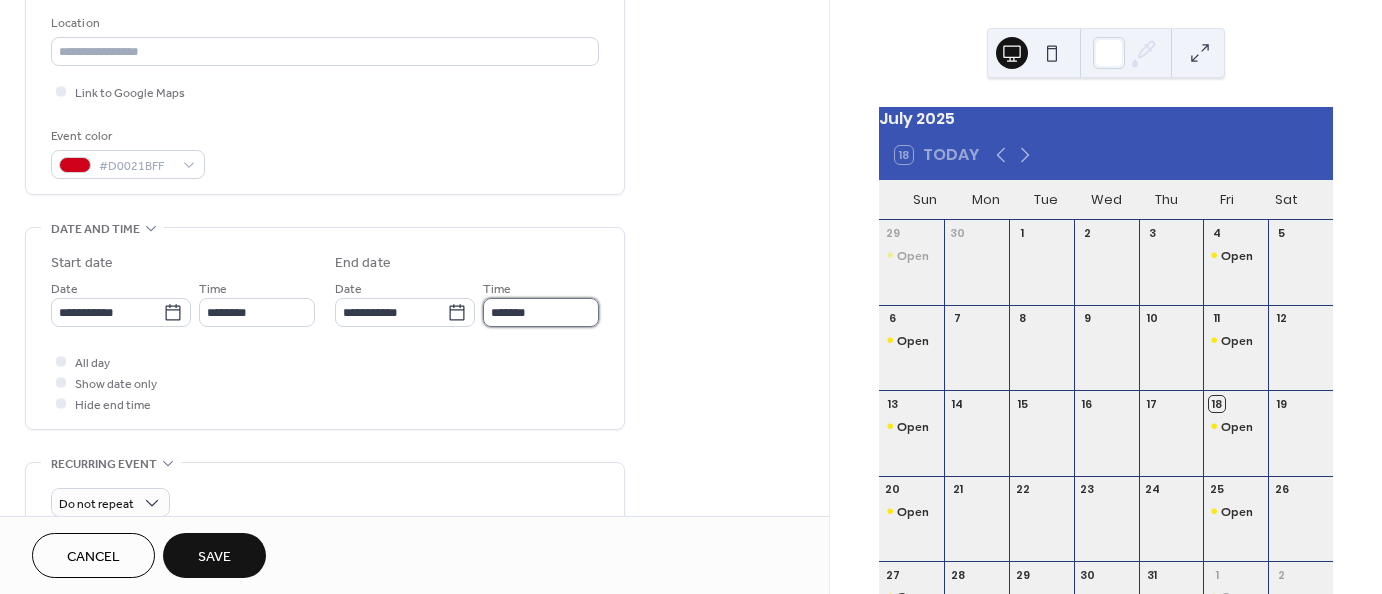 click on "*******" at bounding box center [541, 312] 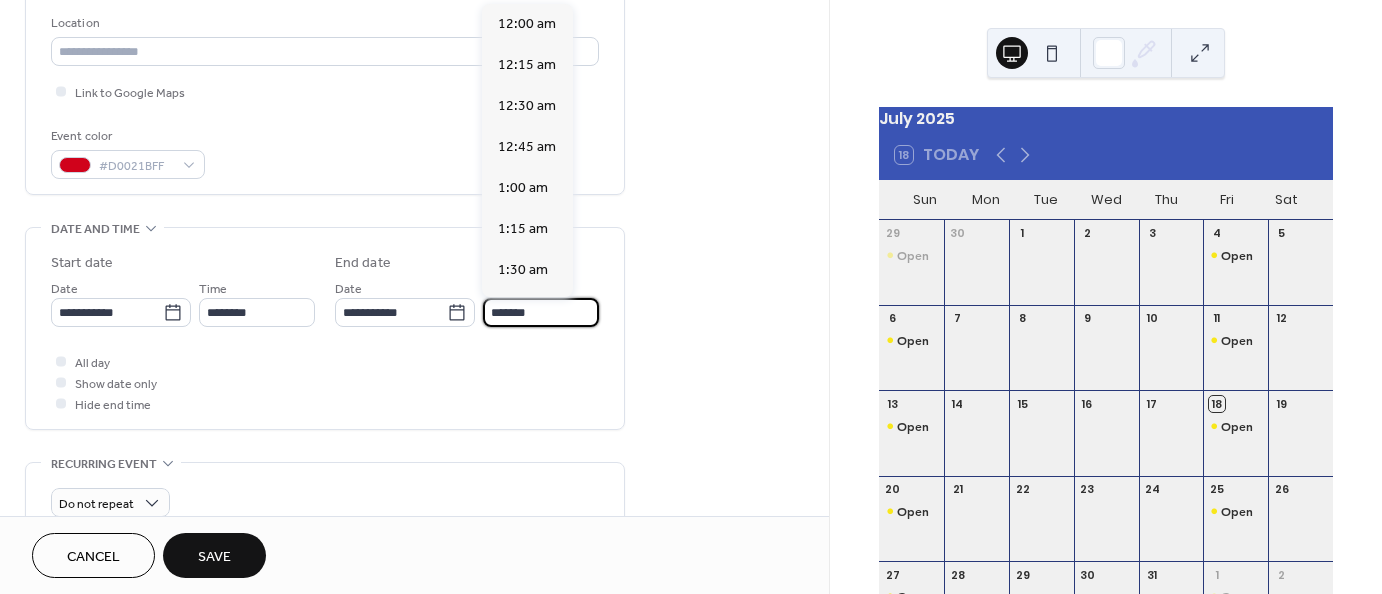 scroll, scrollTop: 2132, scrollLeft: 0, axis: vertical 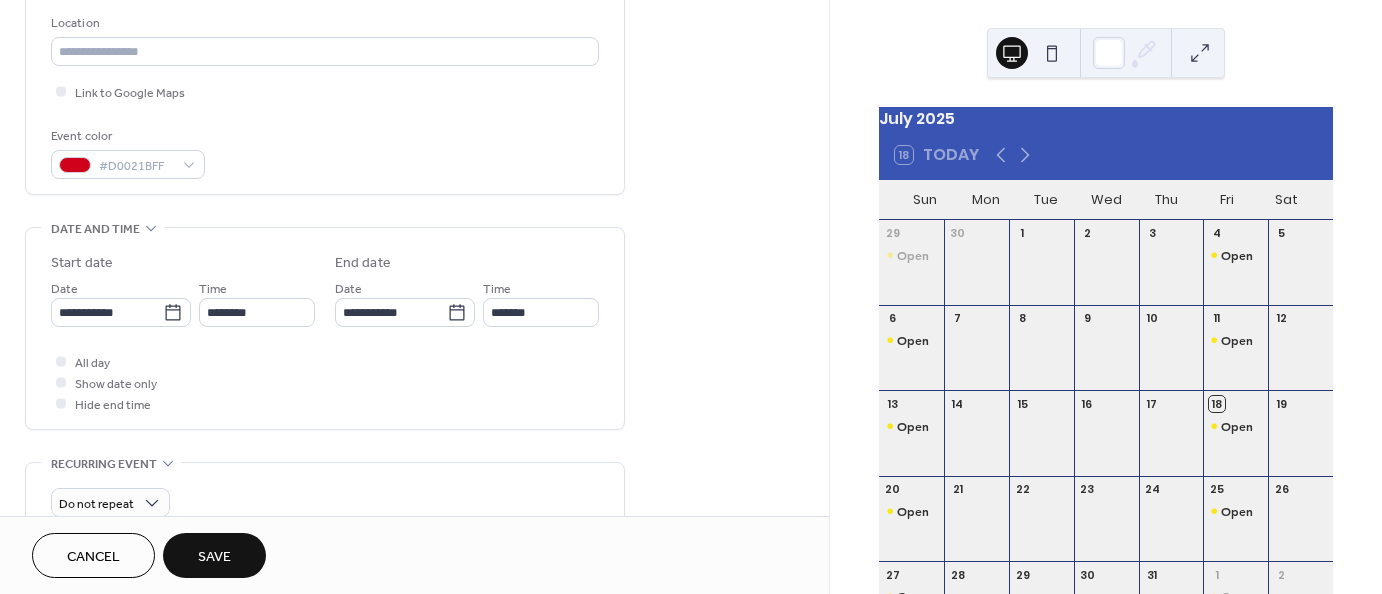 click on "**********" at bounding box center [325, 328] 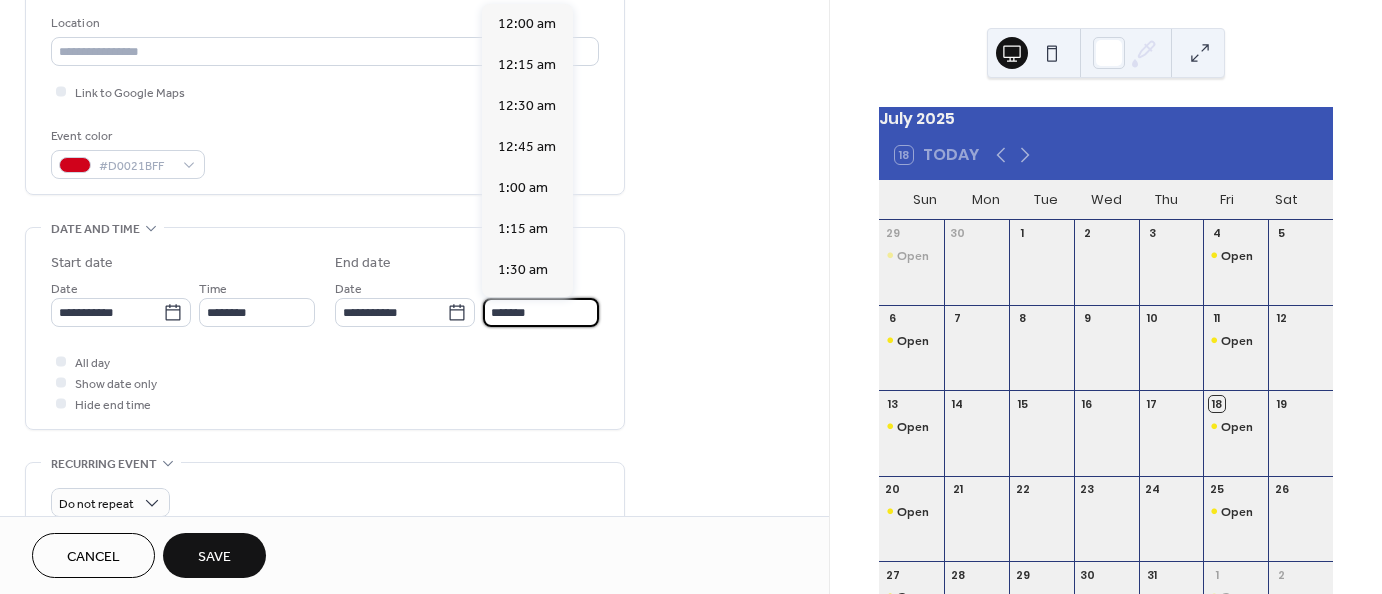 click on "*******" at bounding box center [541, 312] 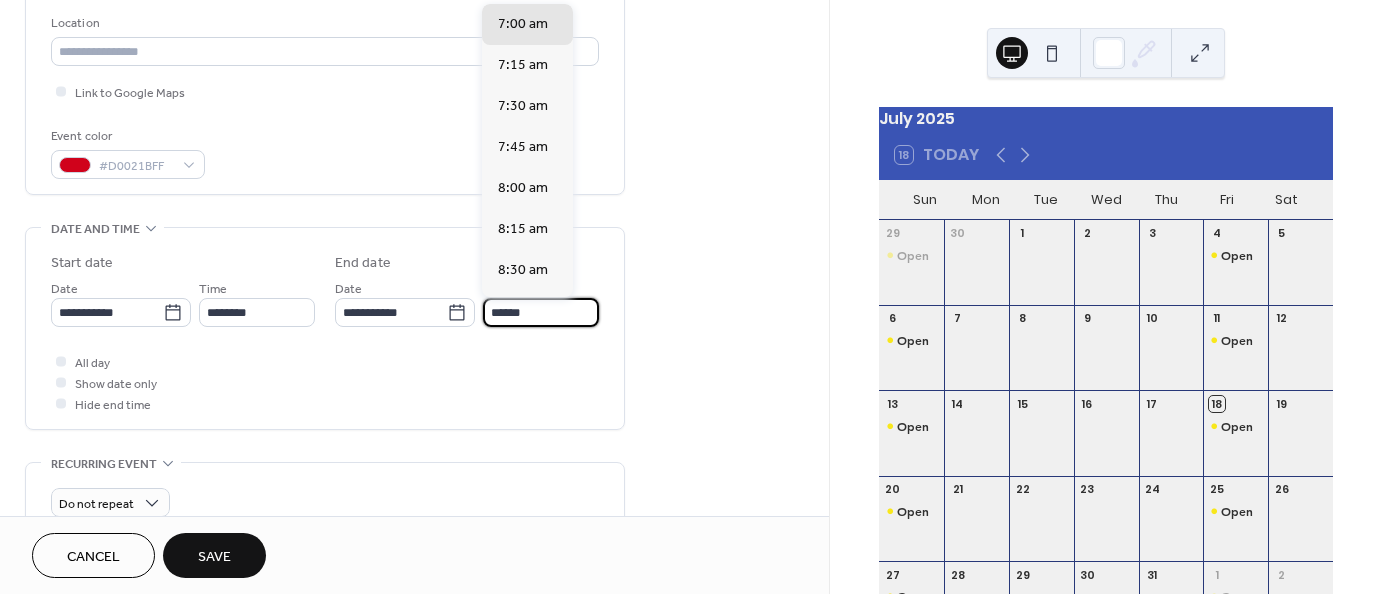 scroll, scrollTop: 3116, scrollLeft: 0, axis: vertical 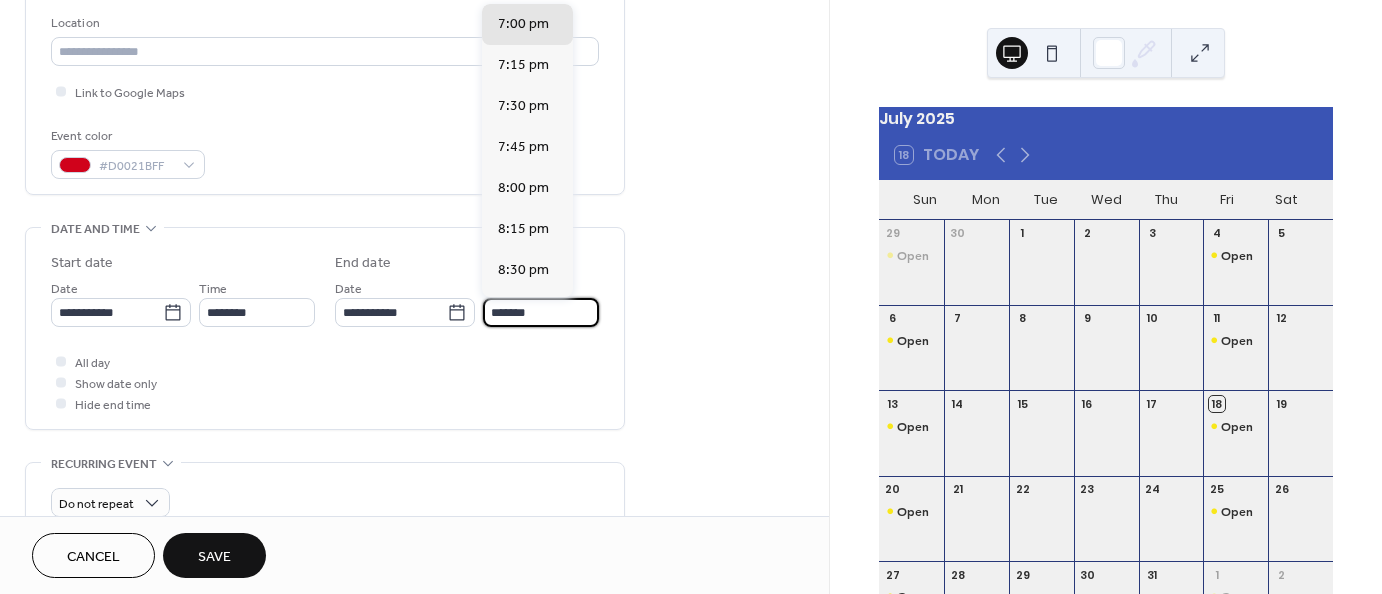 type on "*******" 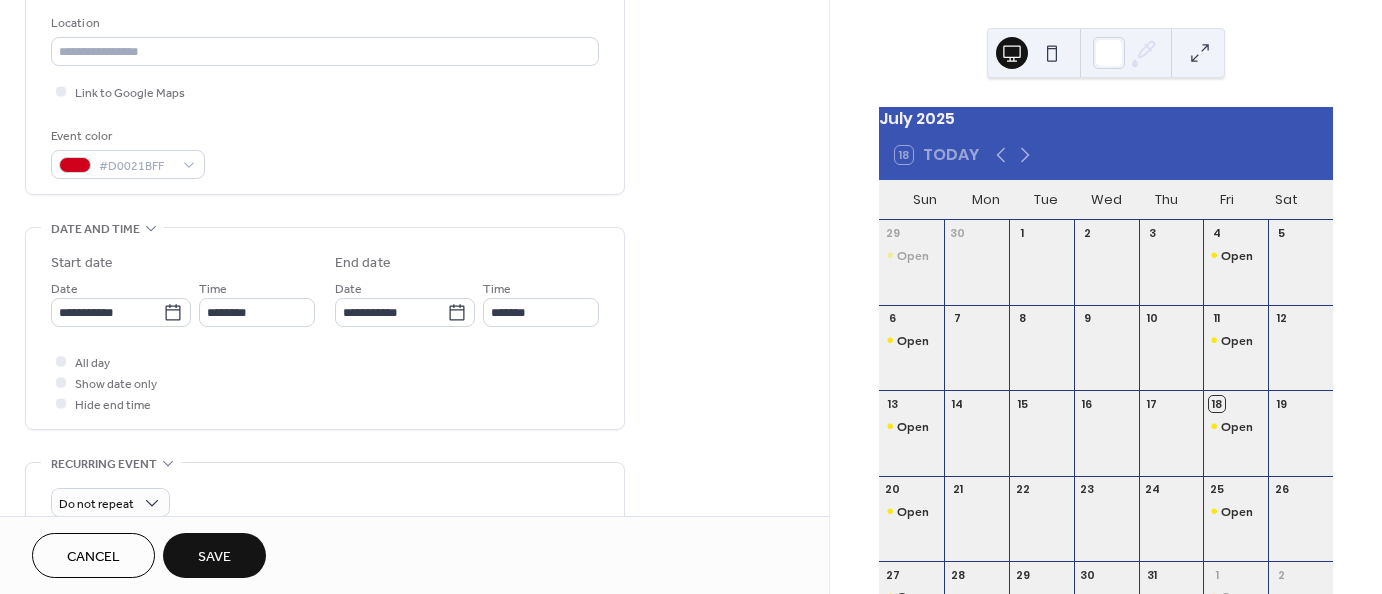 click on "All day Show date only Hide end time" at bounding box center (325, 382) 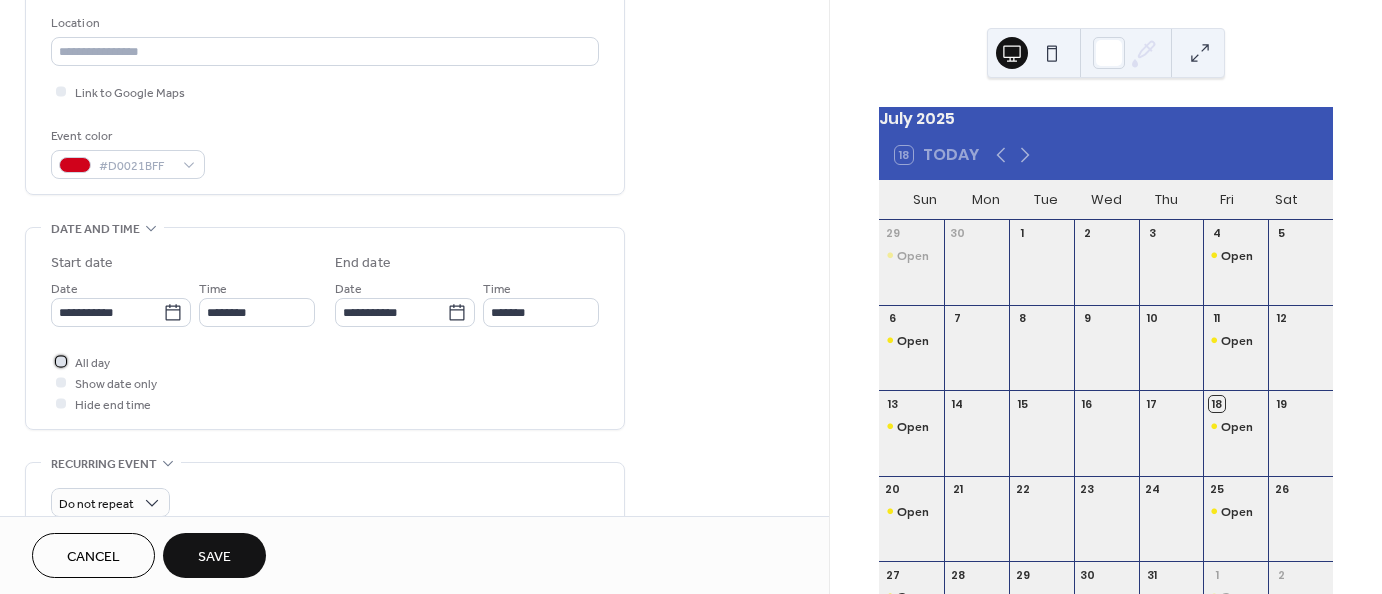 click at bounding box center [61, 361] 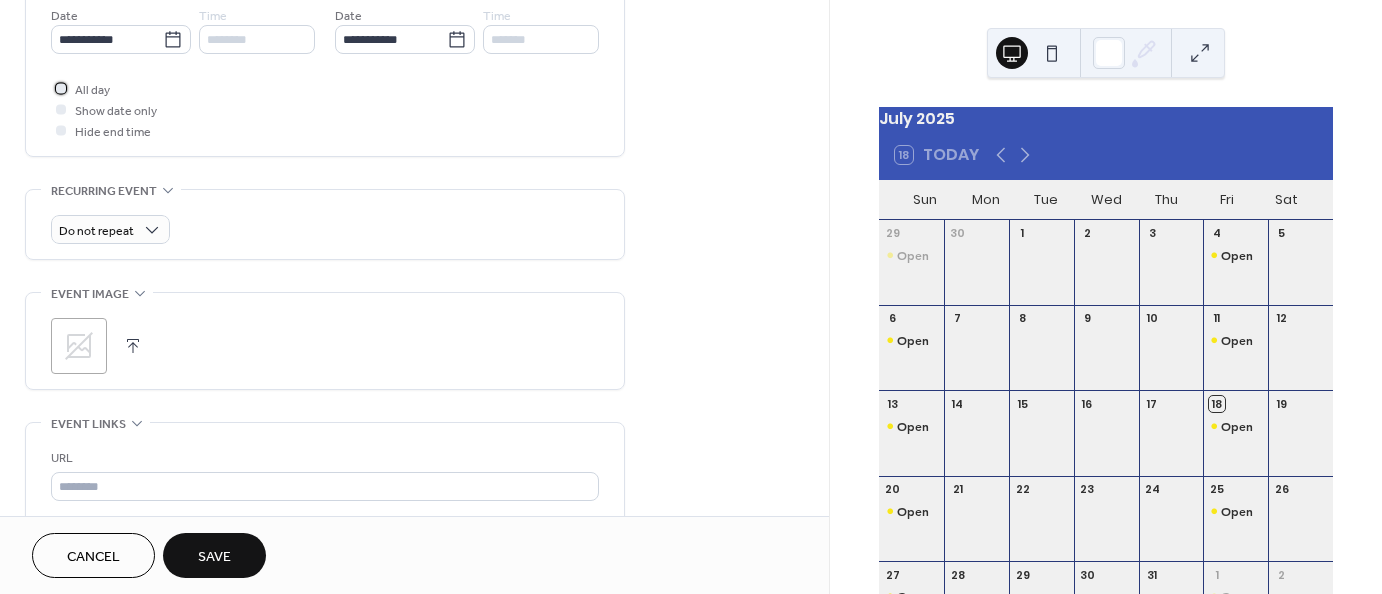 scroll, scrollTop: 699, scrollLeft: 0, axis: vertical 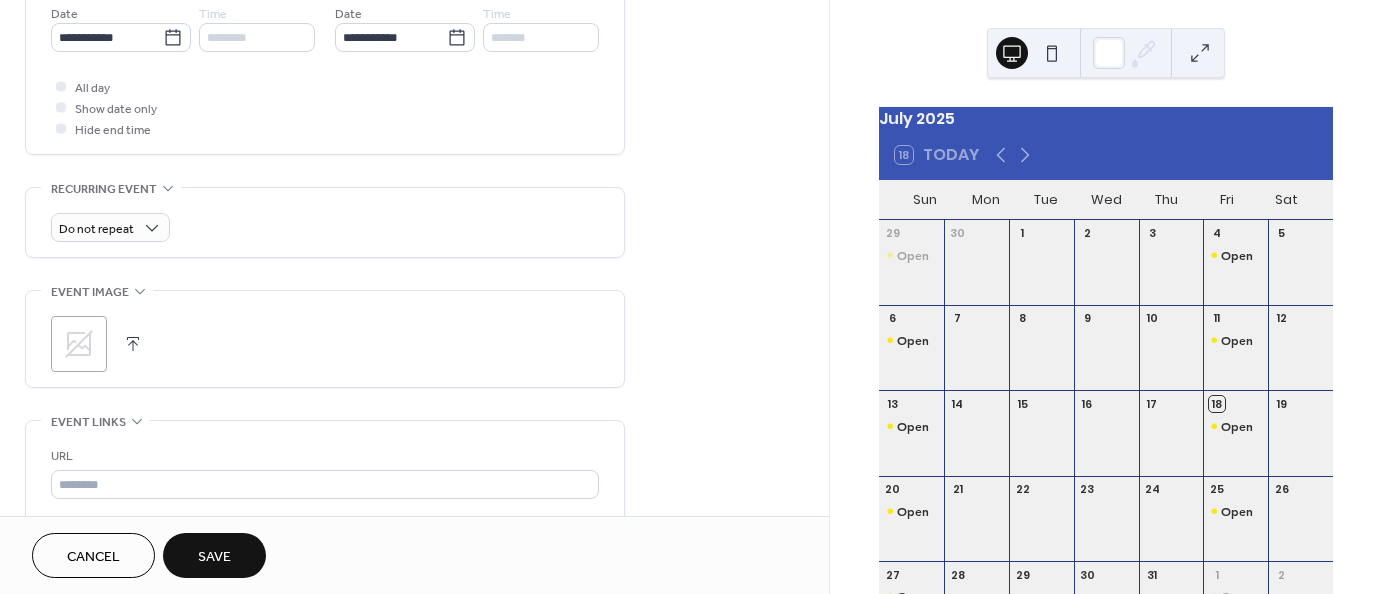 click 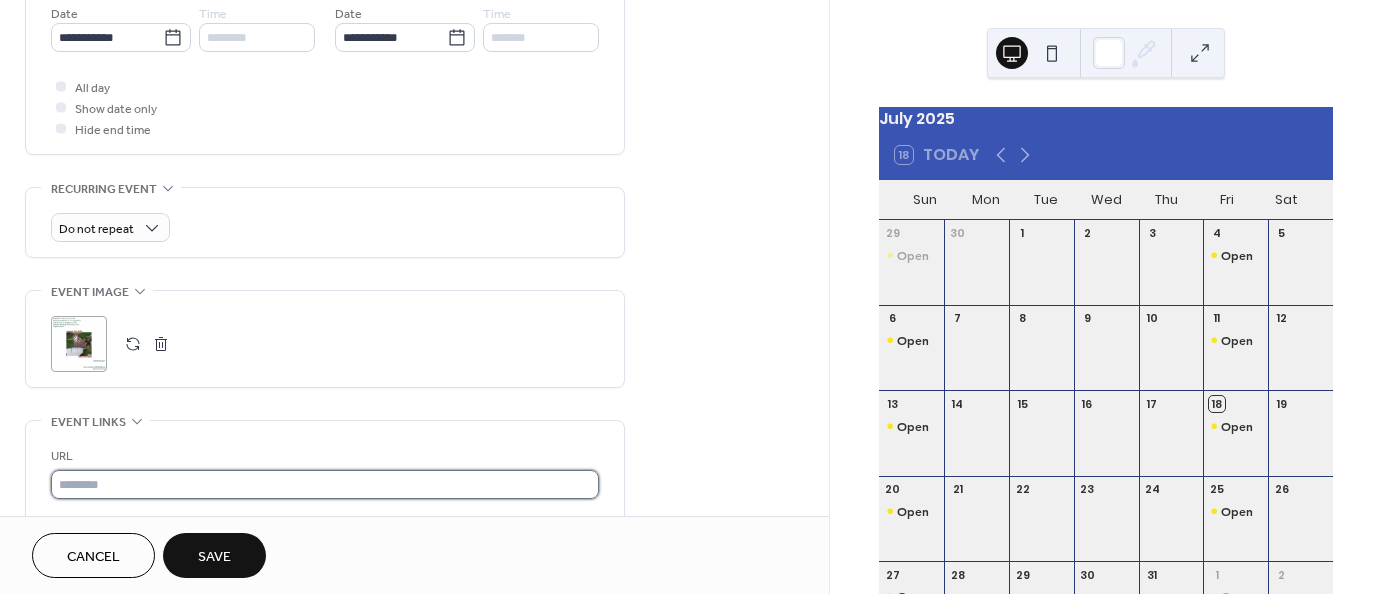 click at bounding box center (325, 484) 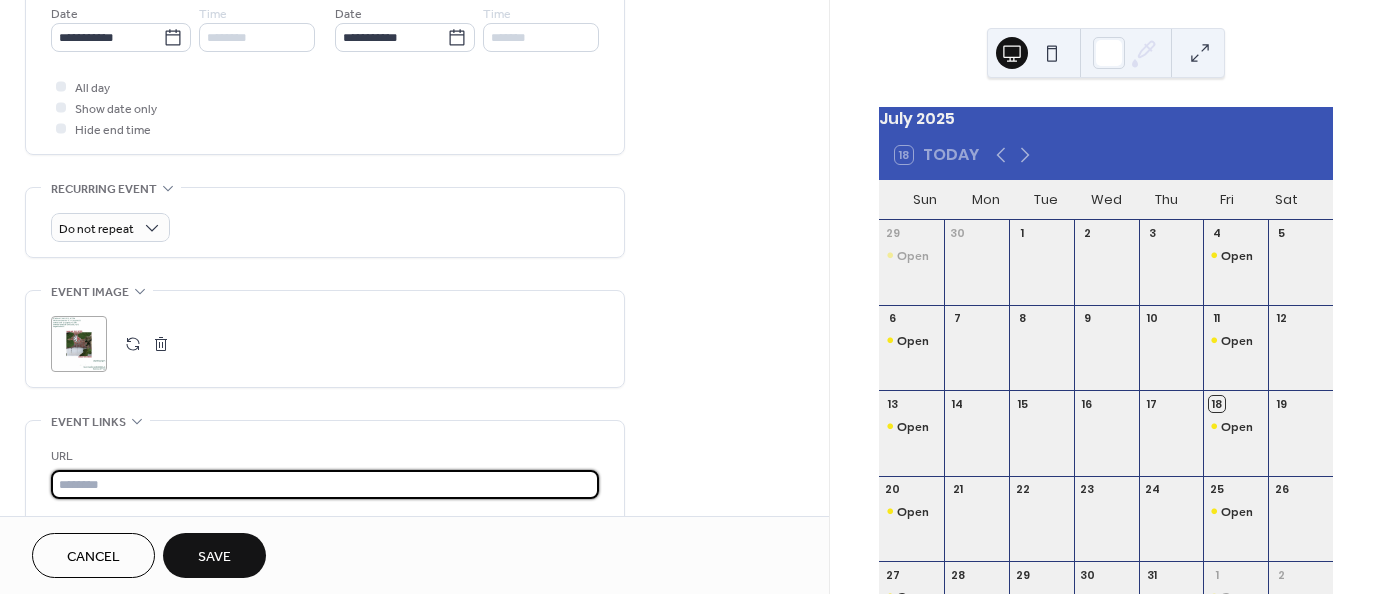 paste on "**********" 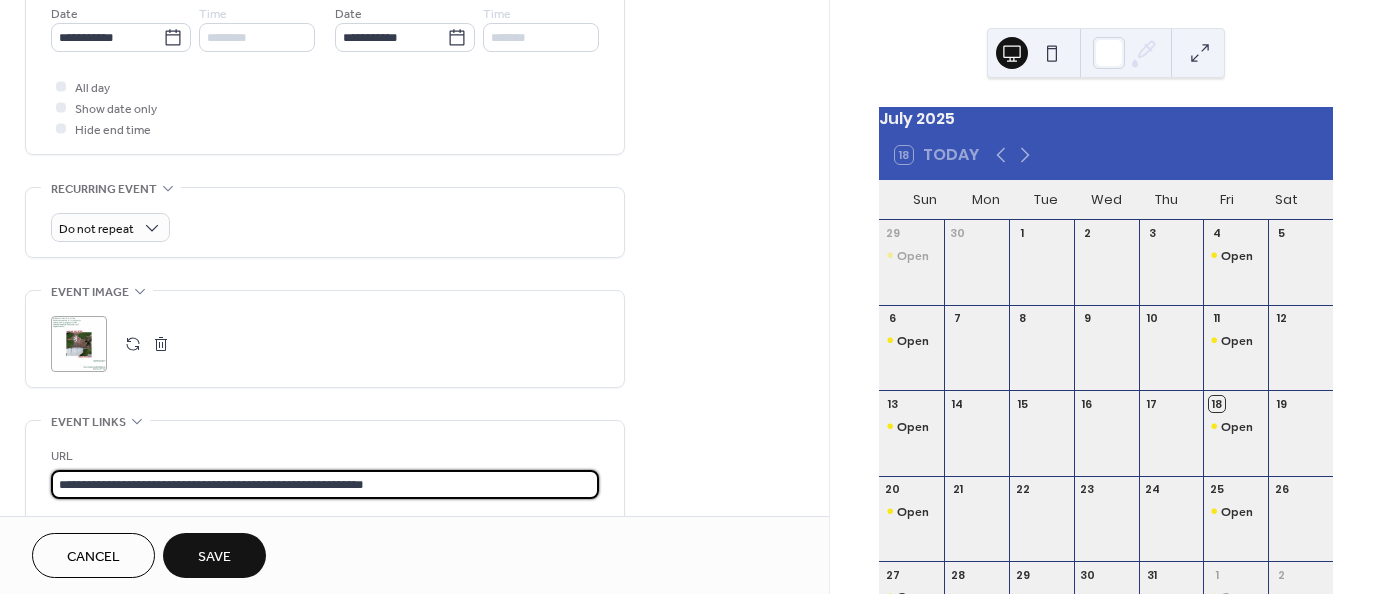 type on "**********" 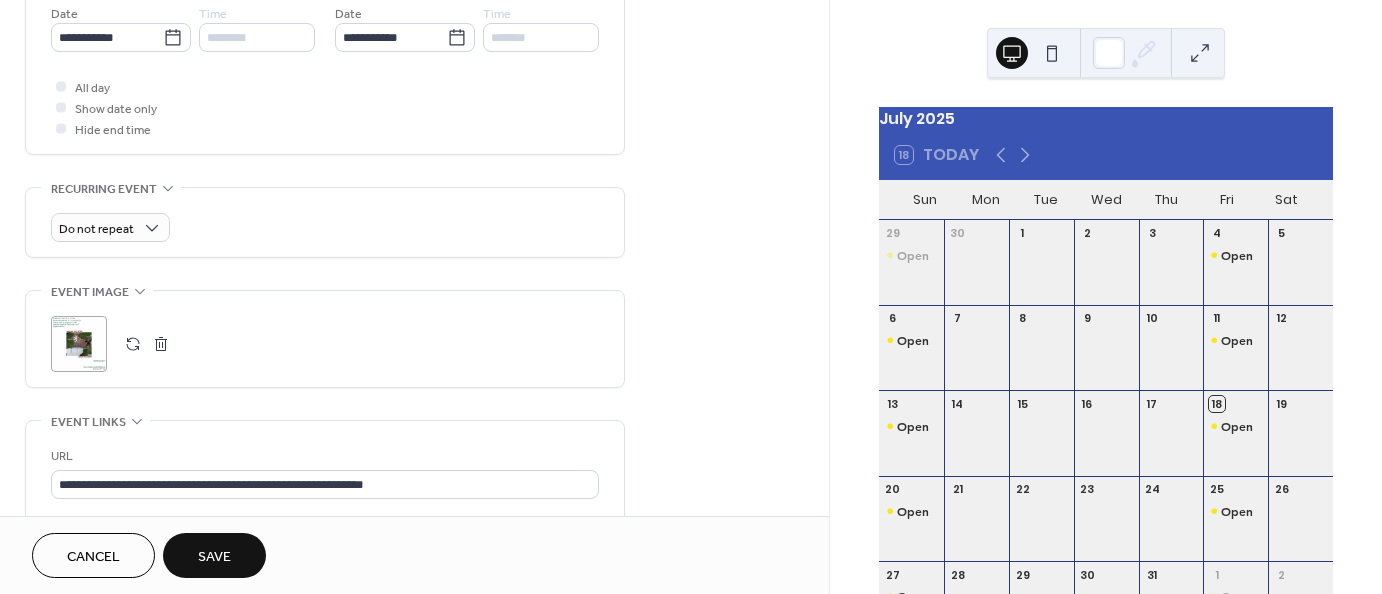 drag, startPoint x: 823, startPoint y: 303, endPoint x: 825, endPoint y: 385, distance: 82.02438 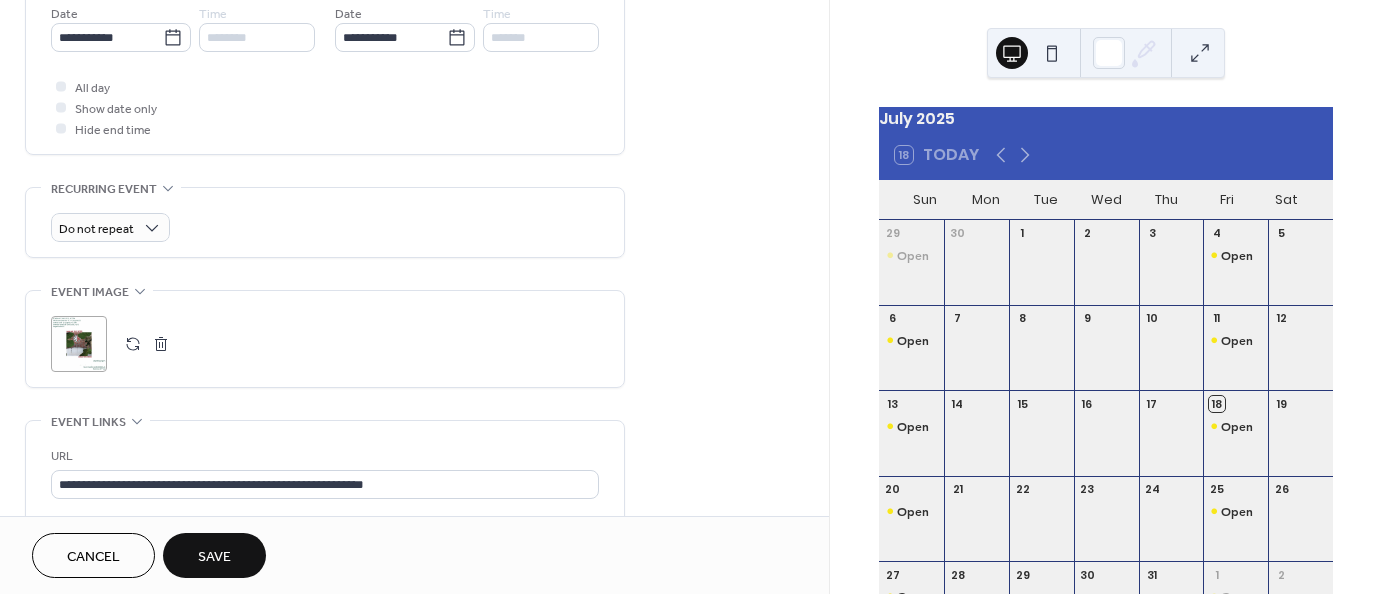 click on "**********" at bounding box center [414, 258] 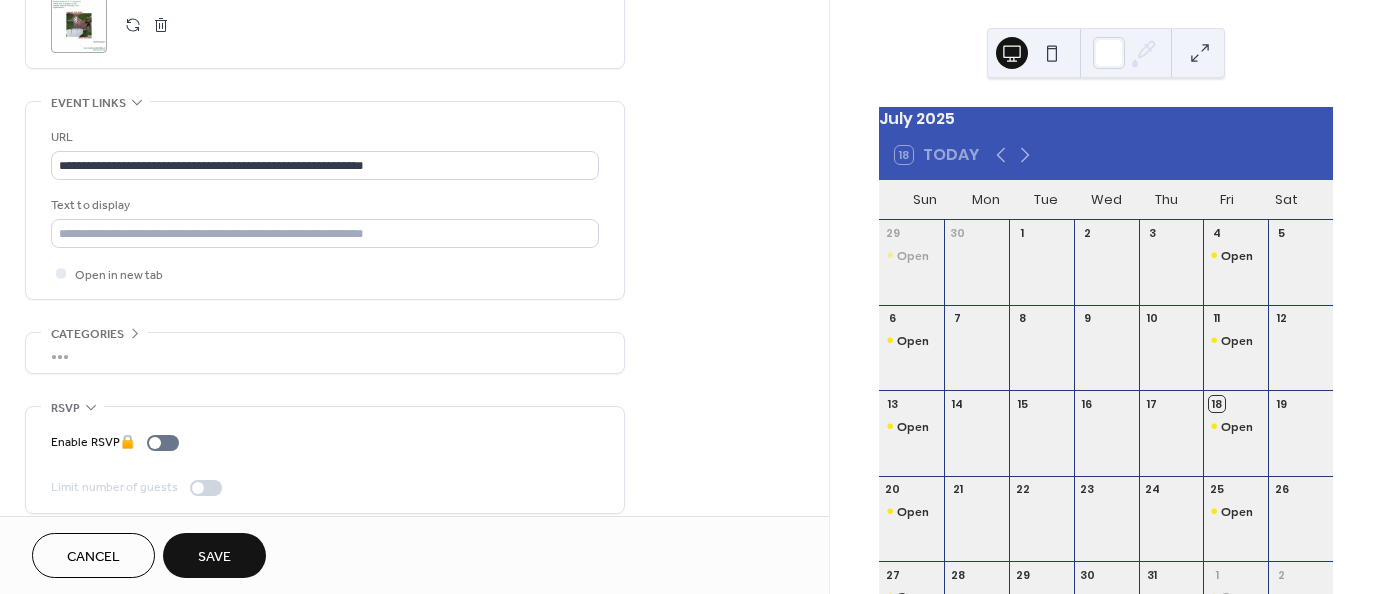 scroll, scrollTop: 1032, scrollLeft: 0, axis: vertical 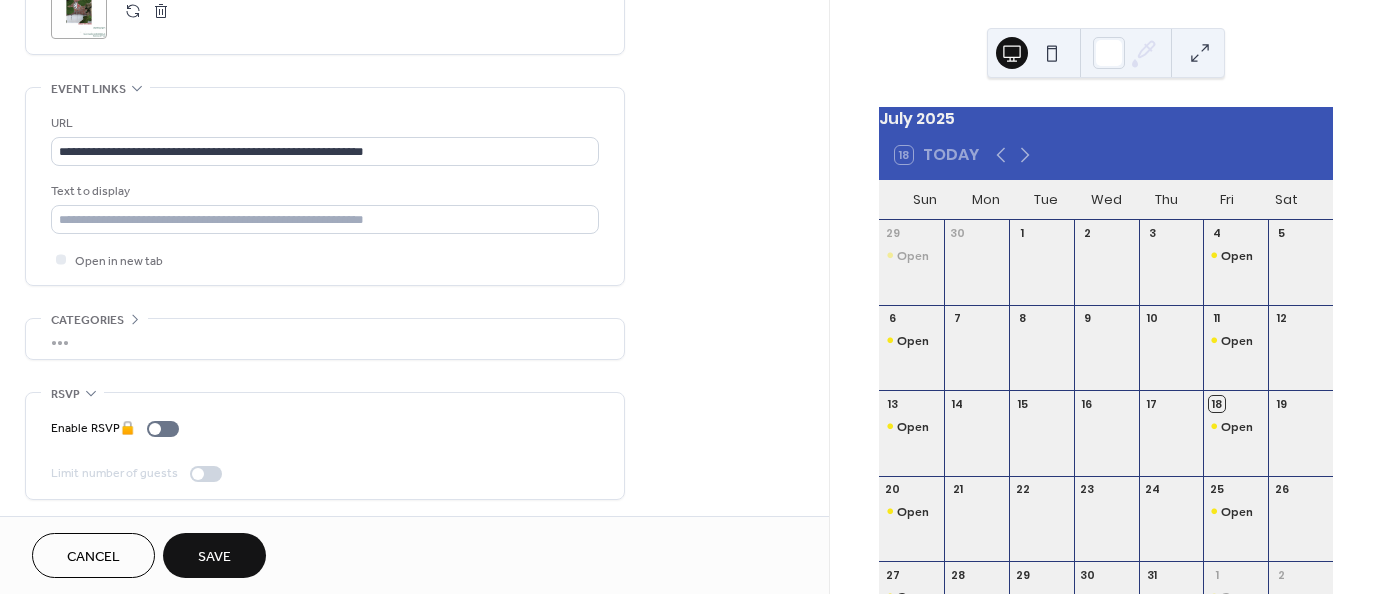 click on "Save" at bounding box center [214, 557] 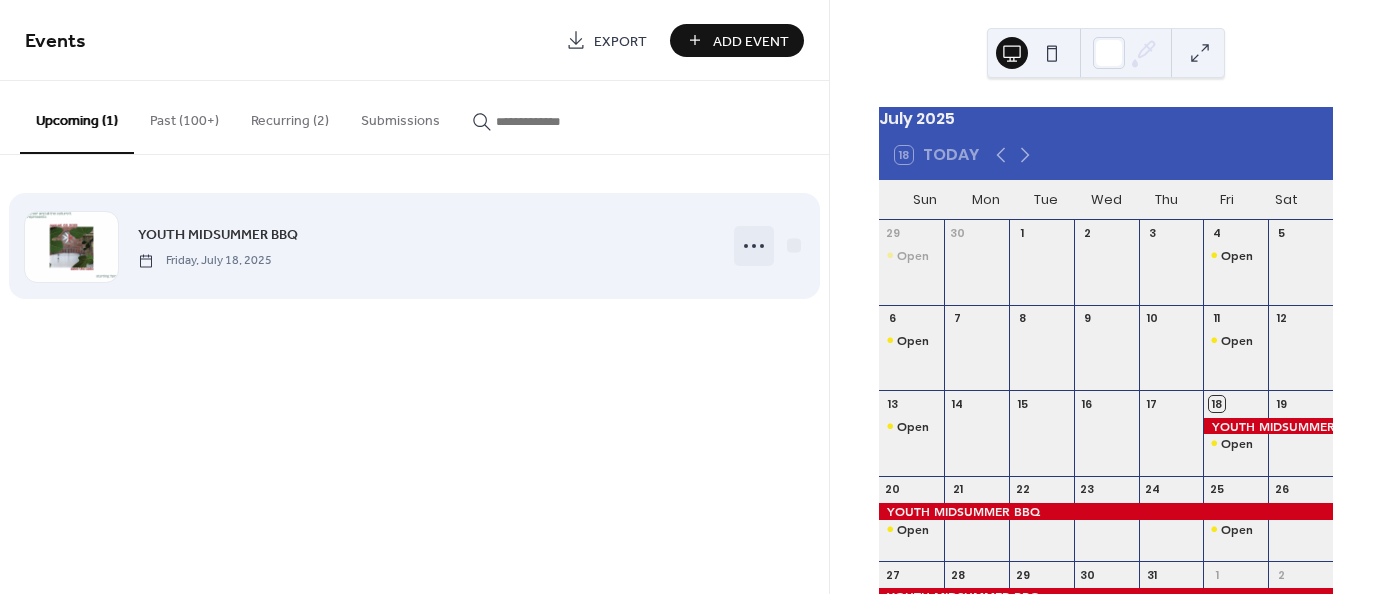click 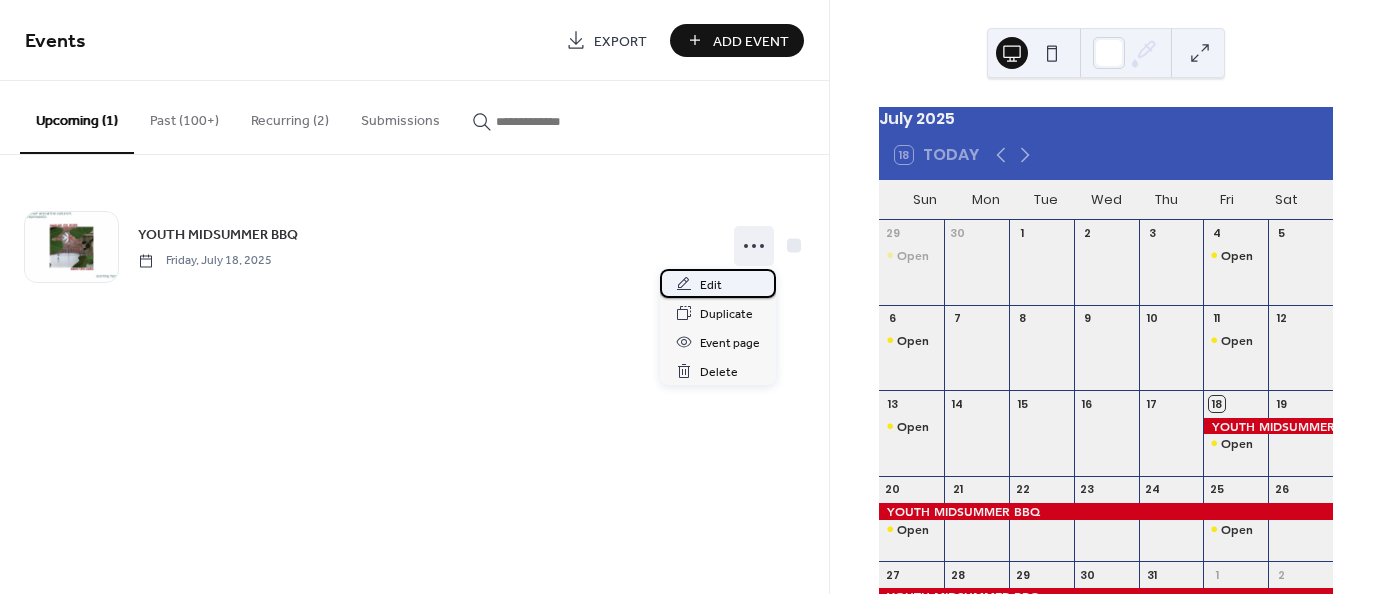 click on "Edit" at bounding box center (711, 285) 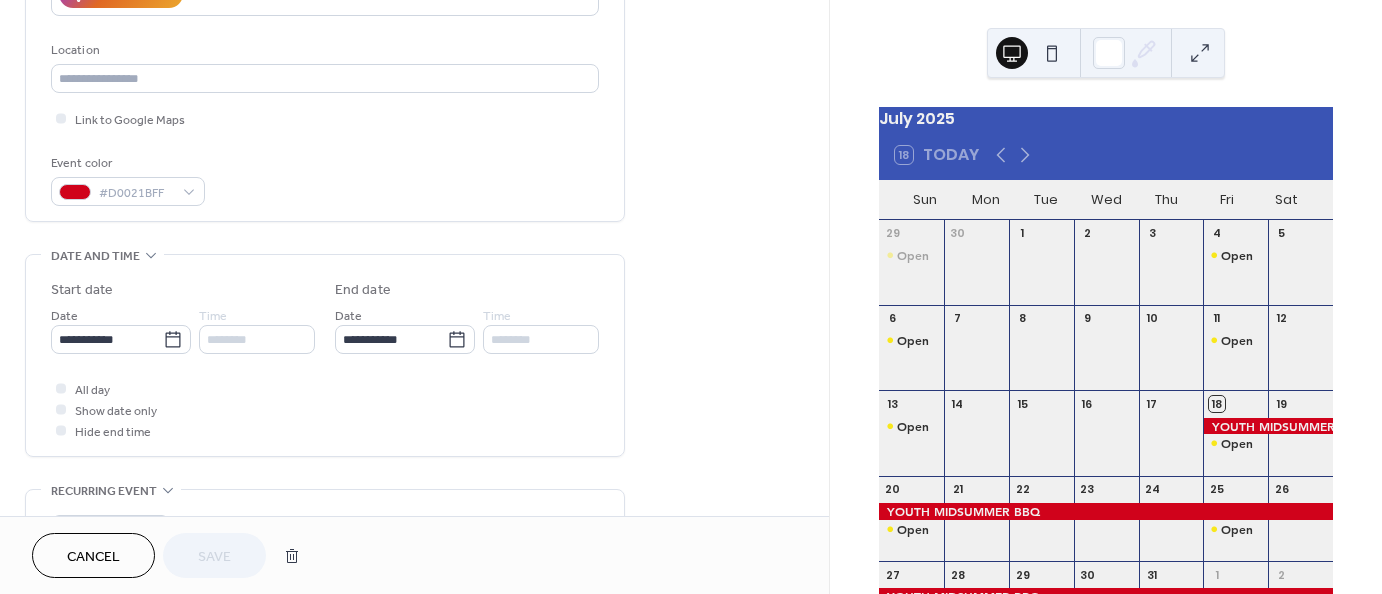 scroll, scrollTop: 403, scrollLeft: 0, axis: vertical 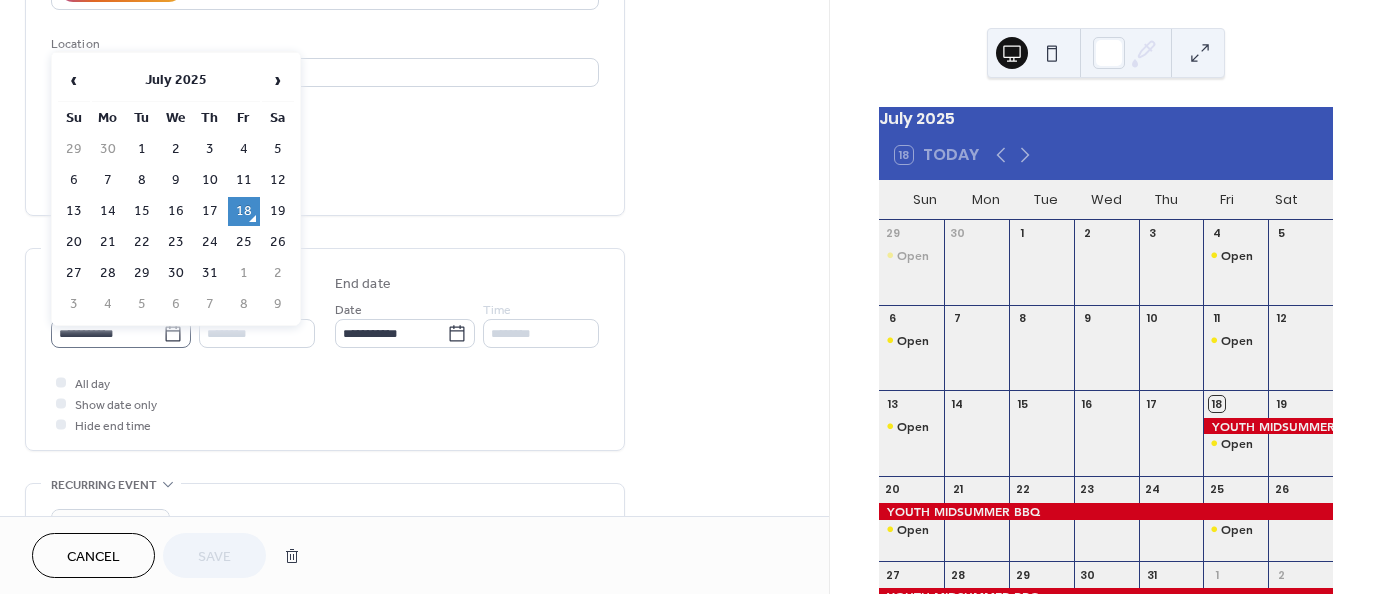 click 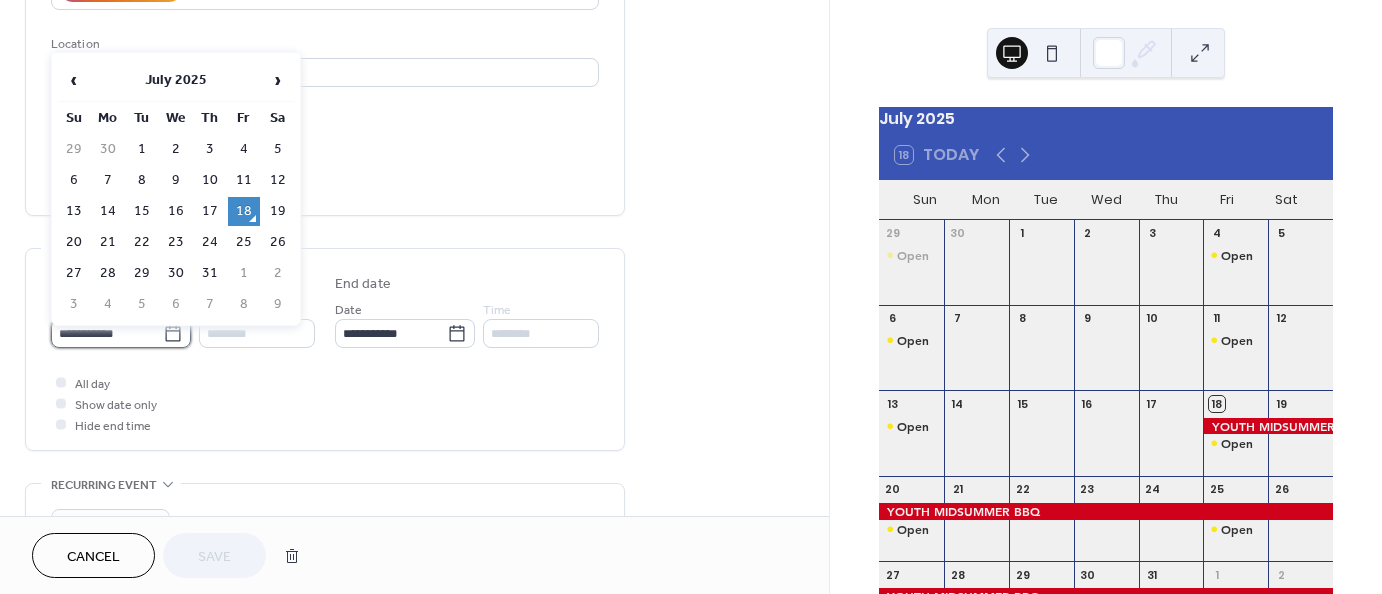 click on "**********" at bounding box center [107, 333] 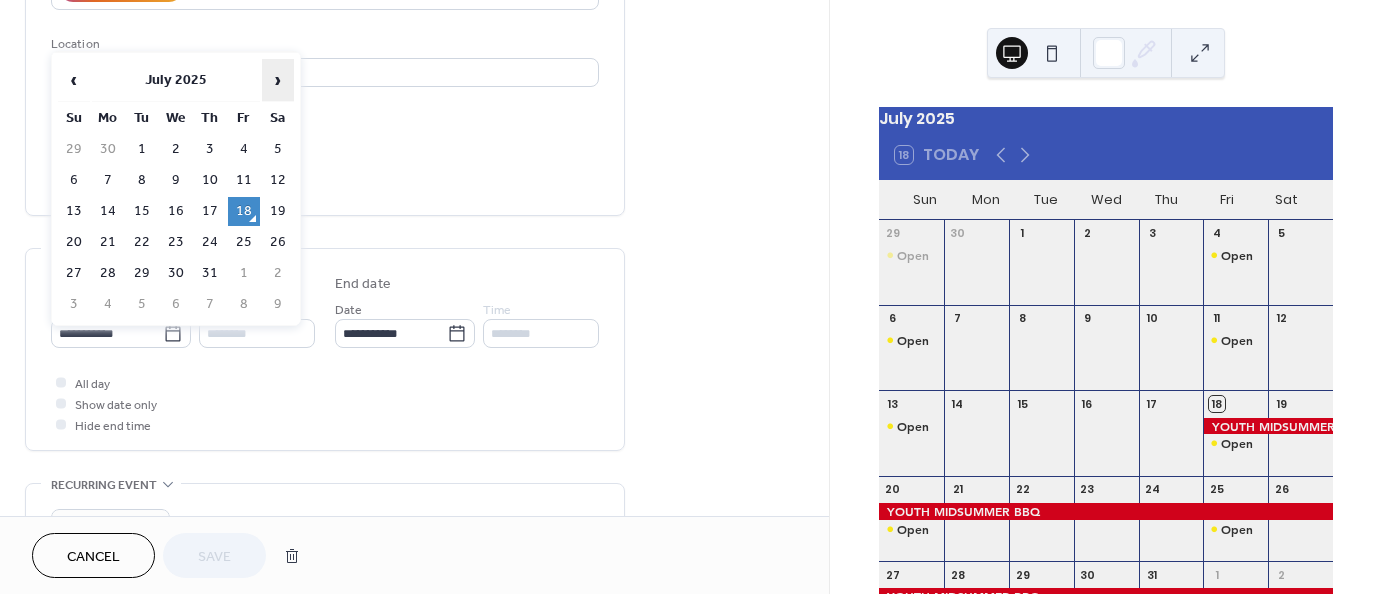 click on "›" at bounding box center [278, 80] 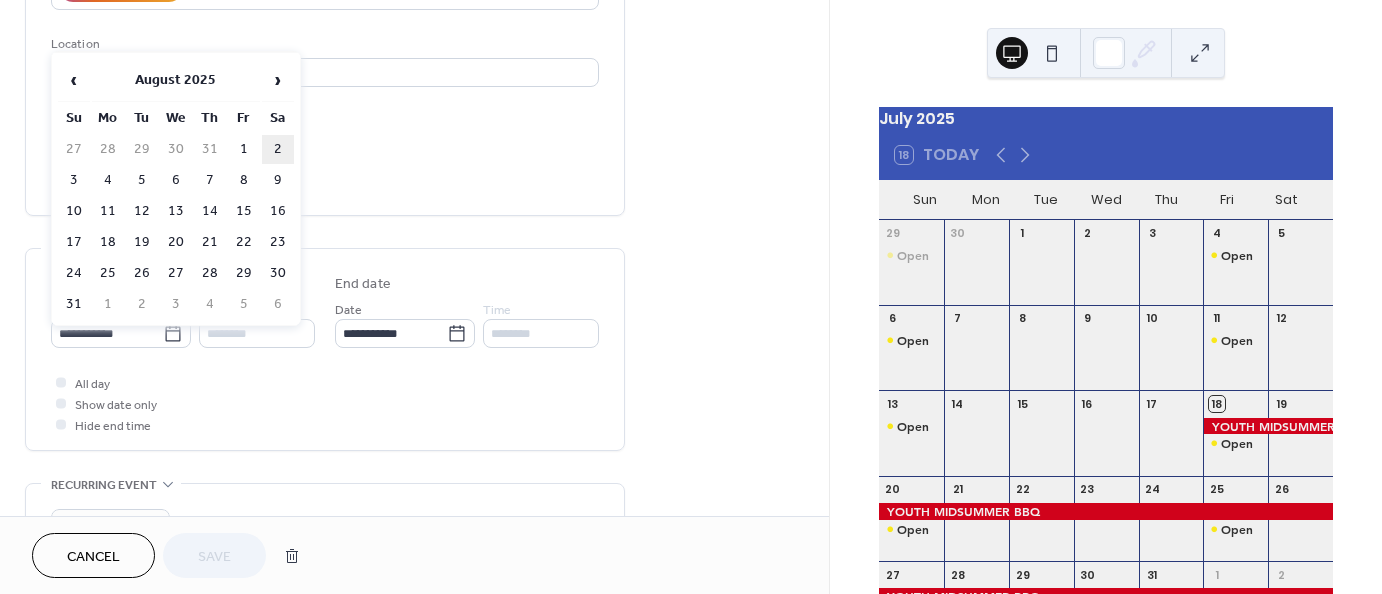 click on "2" at bounding box center (278, 149) 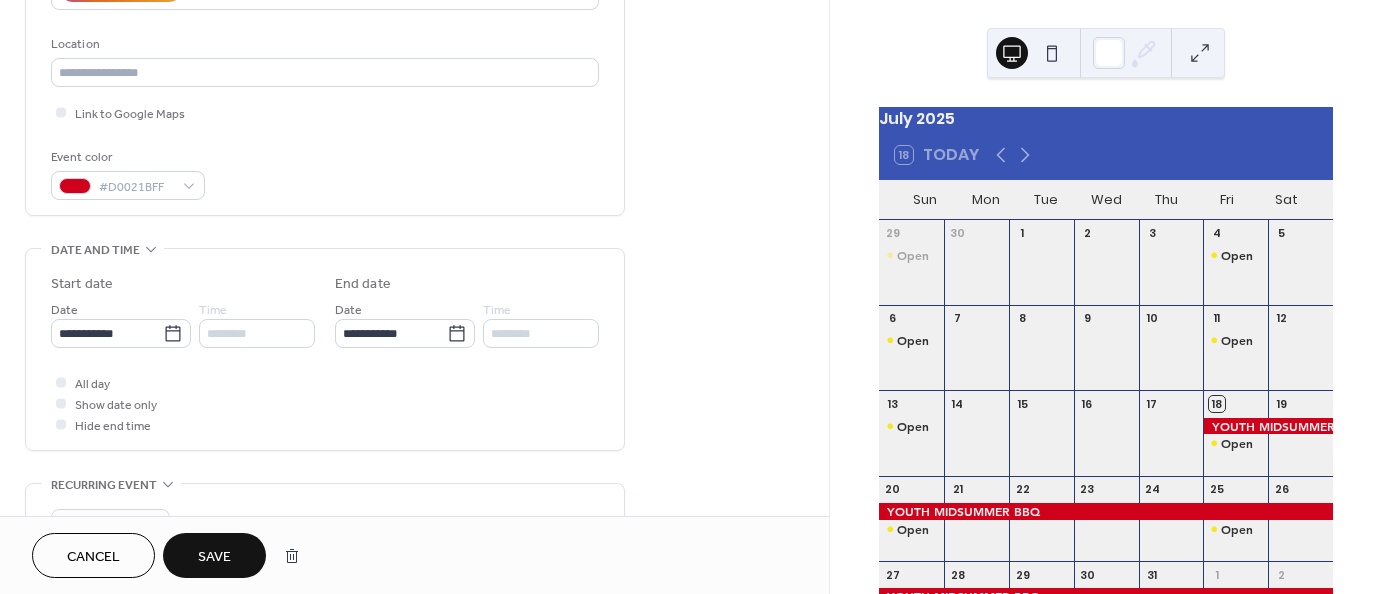 click on "**********" at bounding box center [325, 354] 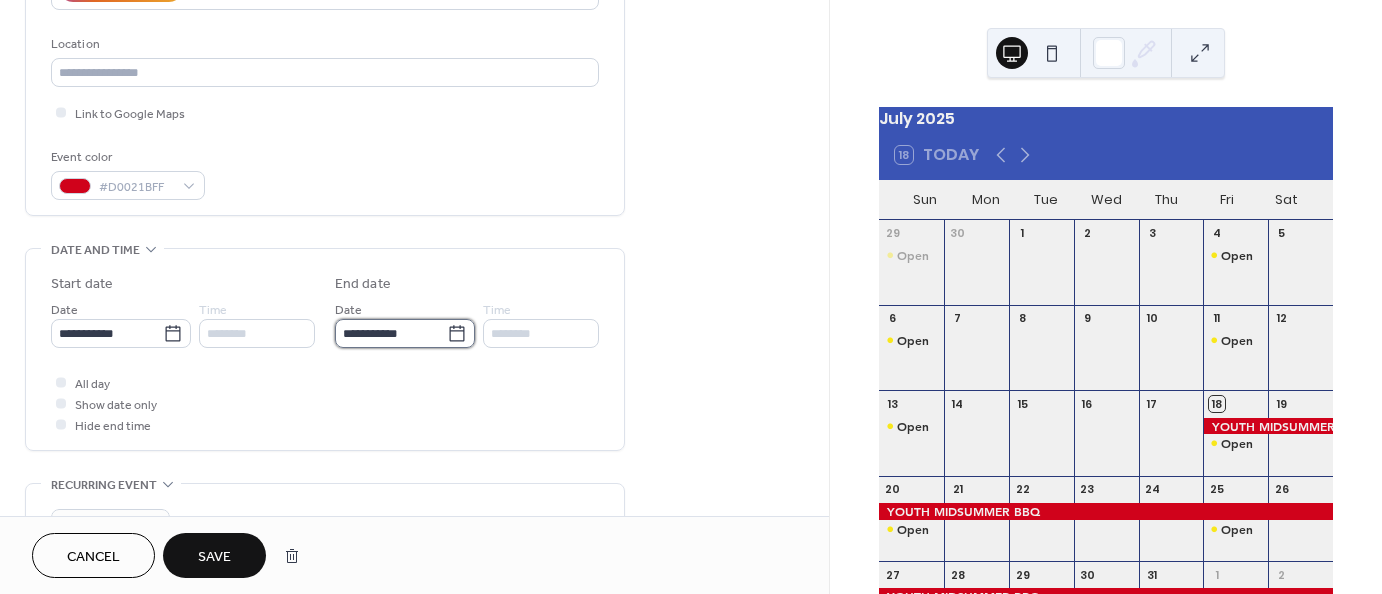 click on "**********" at bounding box center [391, 333] 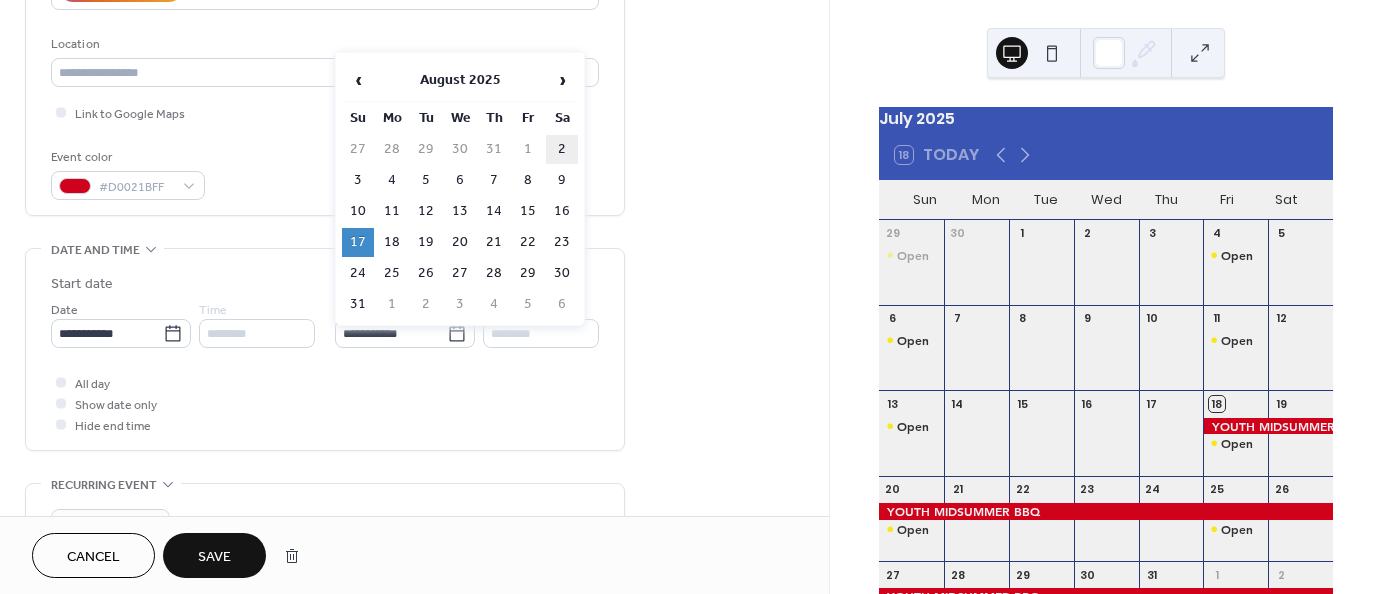click on "2" at bounding box center [562, 149] 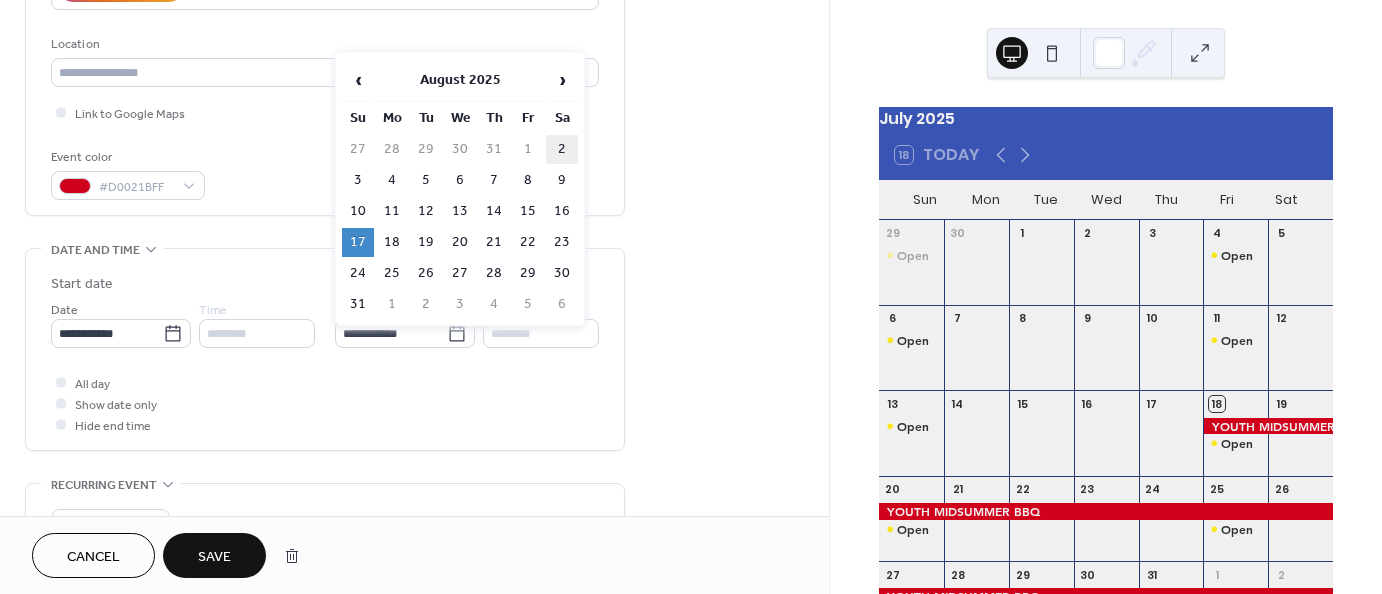 type on "**********" 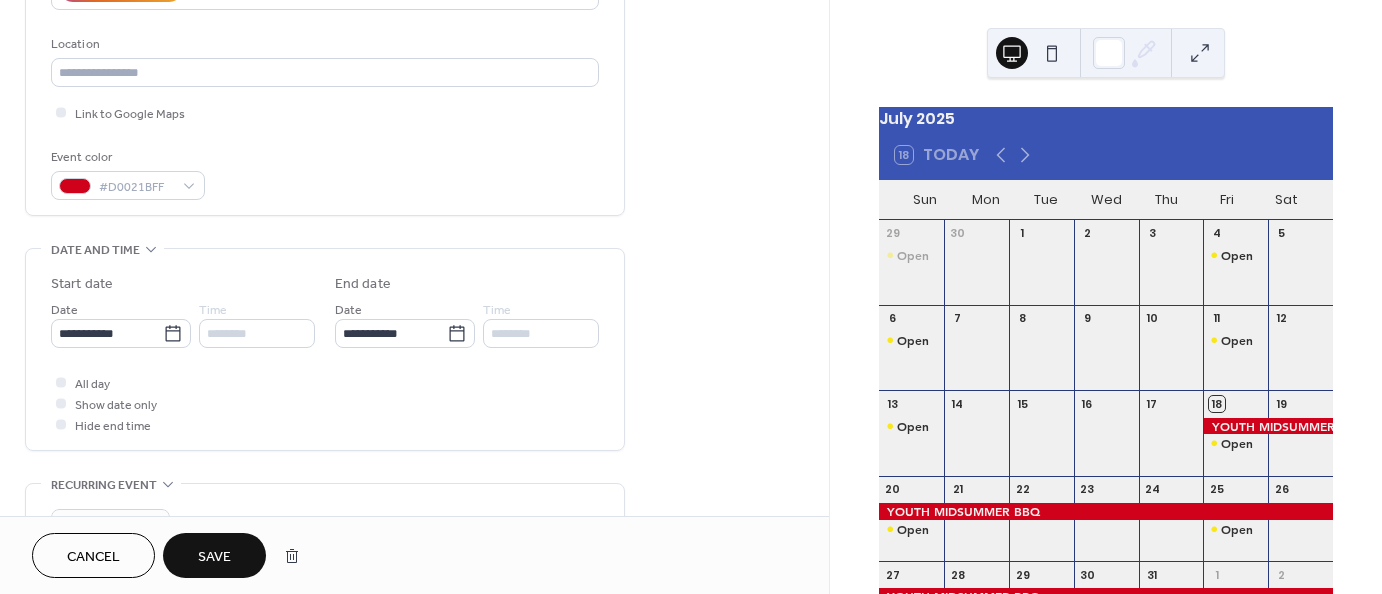 click on "********" at bounding box center [541, 333] 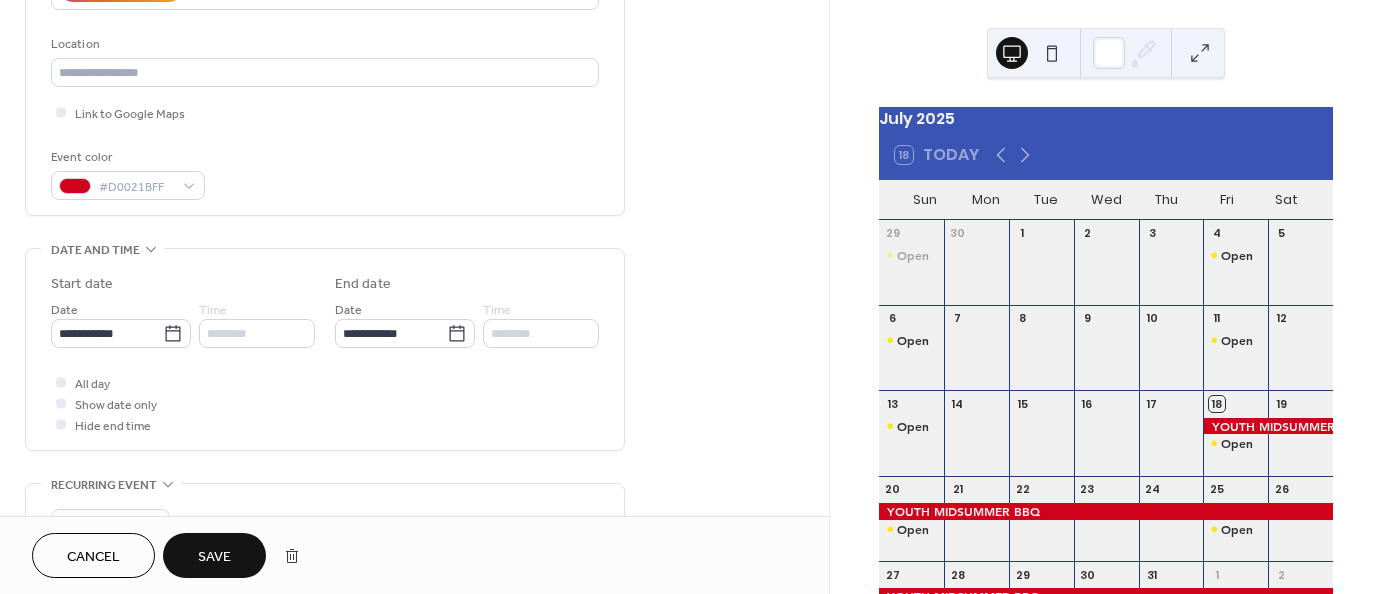 click on "Save" at bounding box center [214, 557] 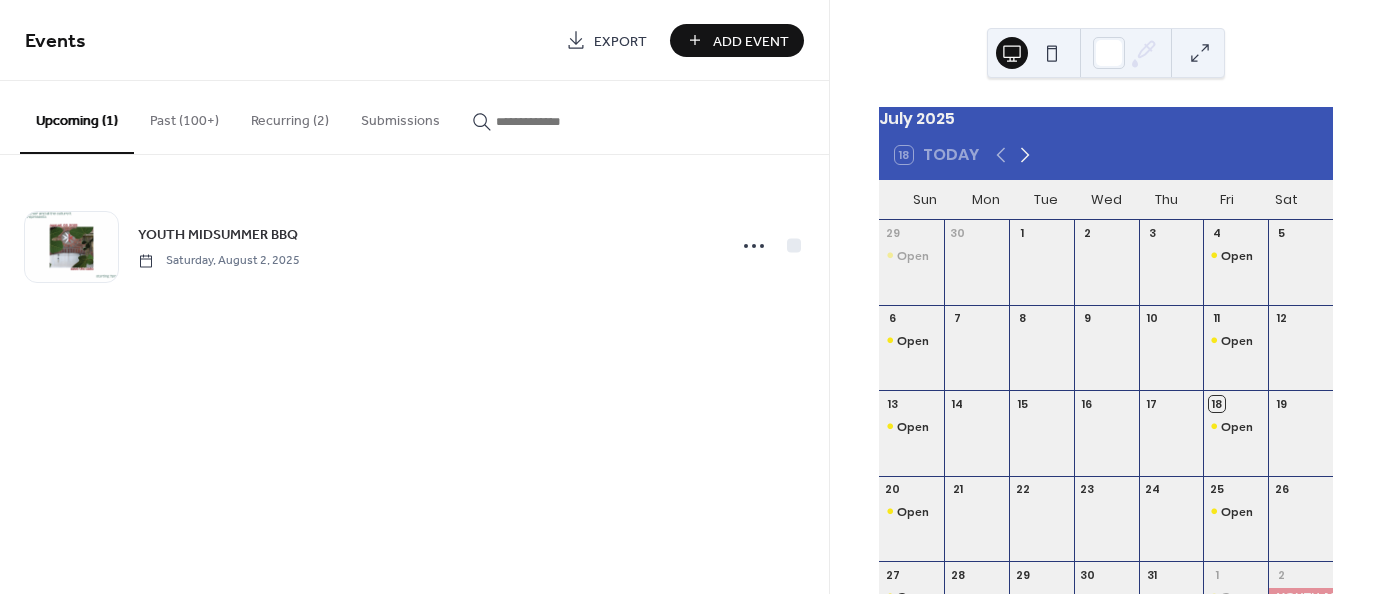 click 